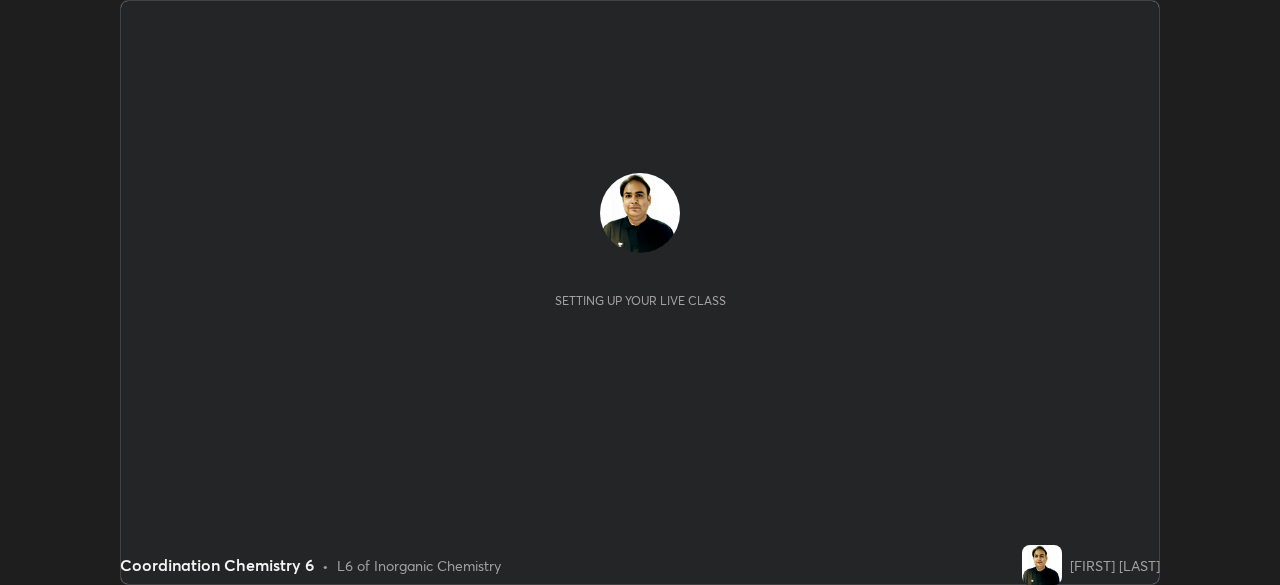 scroll, scrollTop: 0, scrollLeft: 0, axis: both 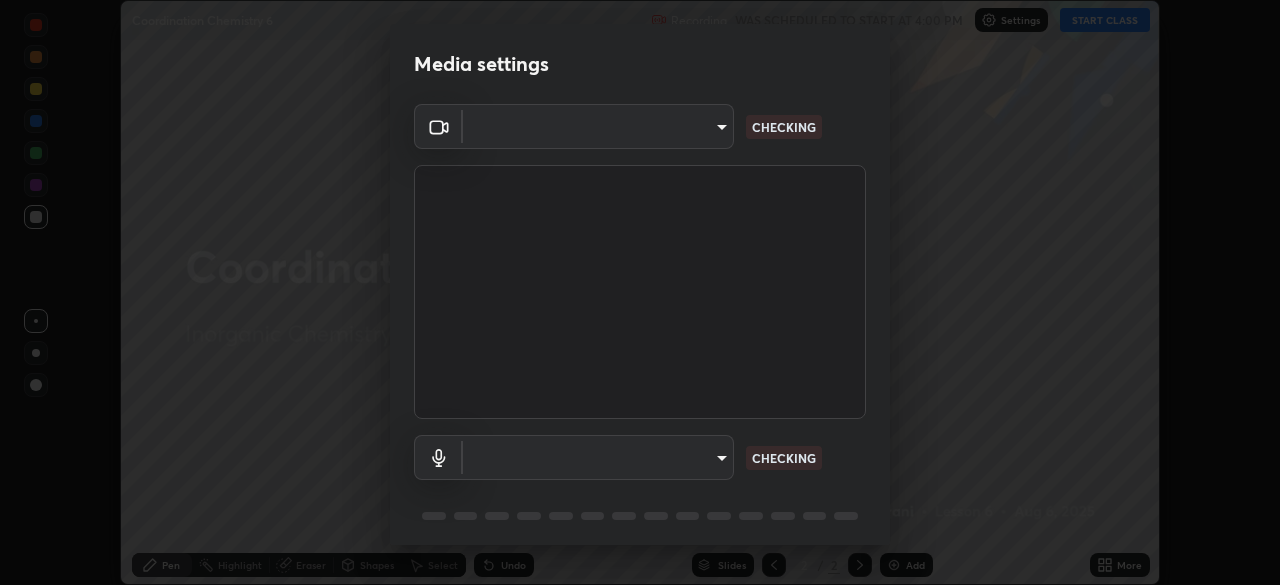 type on "3c4be69abd8bb188fc60b7a87b38b9327546bf8dc7ab004798ed2a43d01158aa" 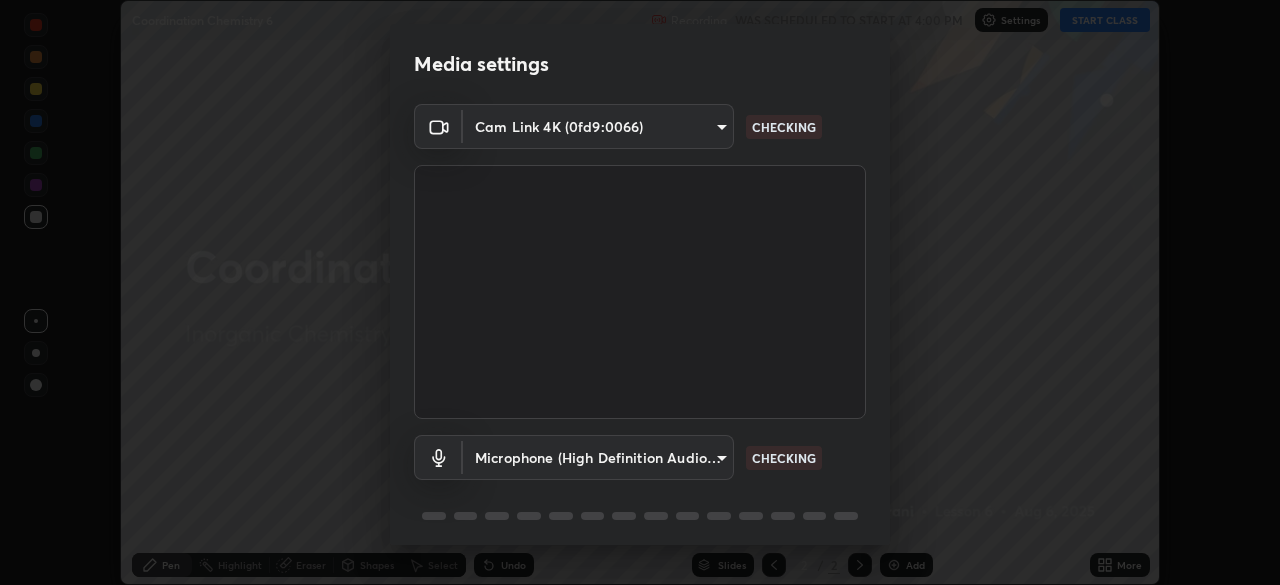 click on "Erase all Coordination Chemistry 6 Recording WAS SCHEDULED TO START AT  4:00 PM Settings START CLASS Setting up your live class Coordination Chemistry 6 • L6 of Inorganic Chemistry [FIRST] [LAST] Pen Highlight Eraser Shapes Select Undo Slides 2 / 2 Add More No doubts shared Encourage your learners to ask a doubt for better clarity Report an issue Reason for reporting Buffering Chat not working Audio - Video sync issue Educator video quality low ​ Attach an image Report Media settings Cam Link 4K ([DEVICE_ID]) [MAC_ADDRESS] CHECKING Microphone (High Definition Audio Device) [DEVICE_ID] CHECKING 1 / 5 Next" at bounding box center [640, 292] 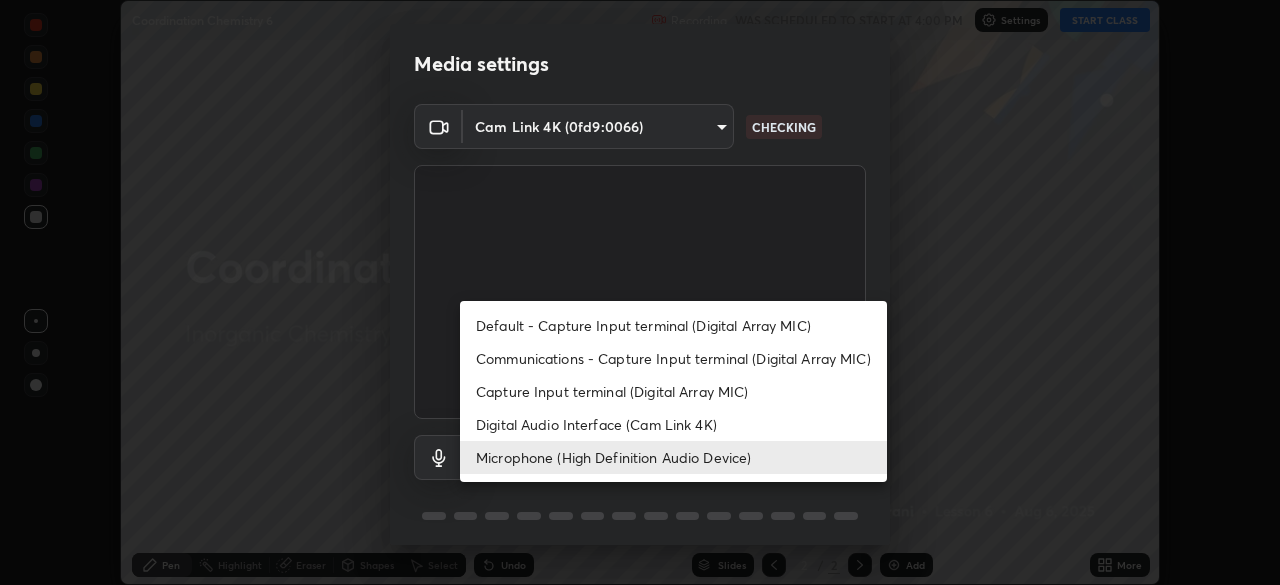 click on "Communications - Capture Input terminal (Digital Array MIC)" at bounding box center [673, 358] 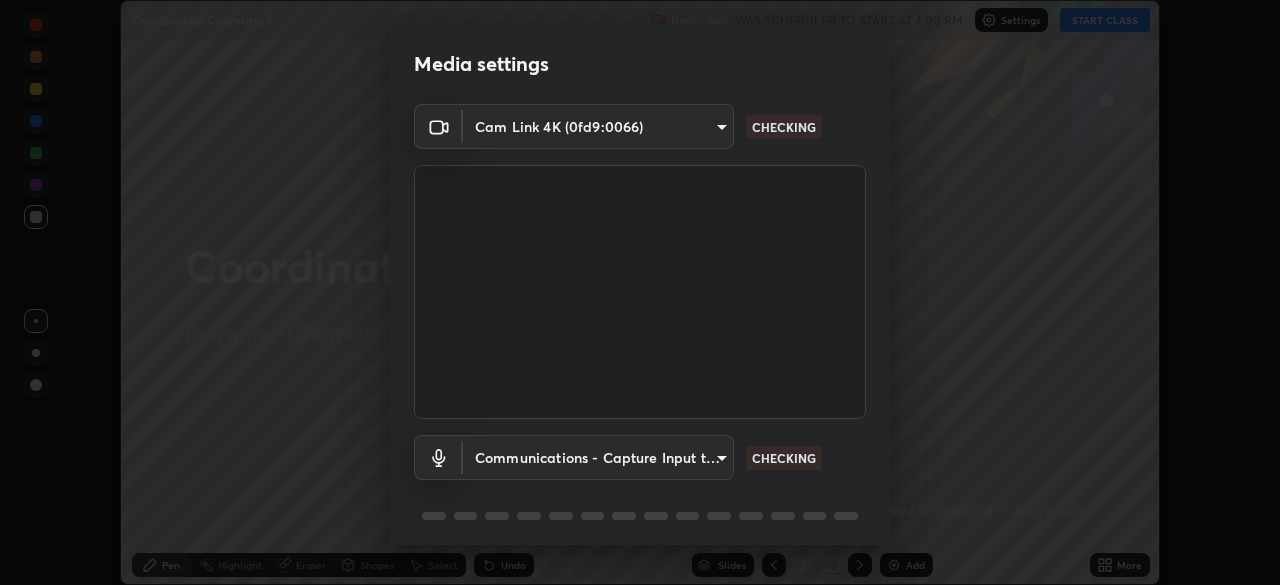 click on "Erase all Coordination Chemistry 6 Recording WAS SCHEDULED TO START AT  4:00 PM Settings START CLASS Setting up your live class Coordination Chemistry 6 • L6 of Inorganic Chemistry [FIRST] [LAST] Pen Highlight Eraser Shapes Select Undo Slides 2 / 2 Add More No doubts shared Encourage your learners to ask a doubt for better clarity Report an issue Reason for reporting Buffering Chat not working Audio - Video sync issue Educator video quality low ​ Attach an image Report Media settings Cam Link 4K ([DEVICE_ID]) [MAC_ADDRESS] CHECKING Communications - Capture Input terminal (Digital Array MIC) communications CHECKING 1 / 5 Next" at bounding box center [640, 292] 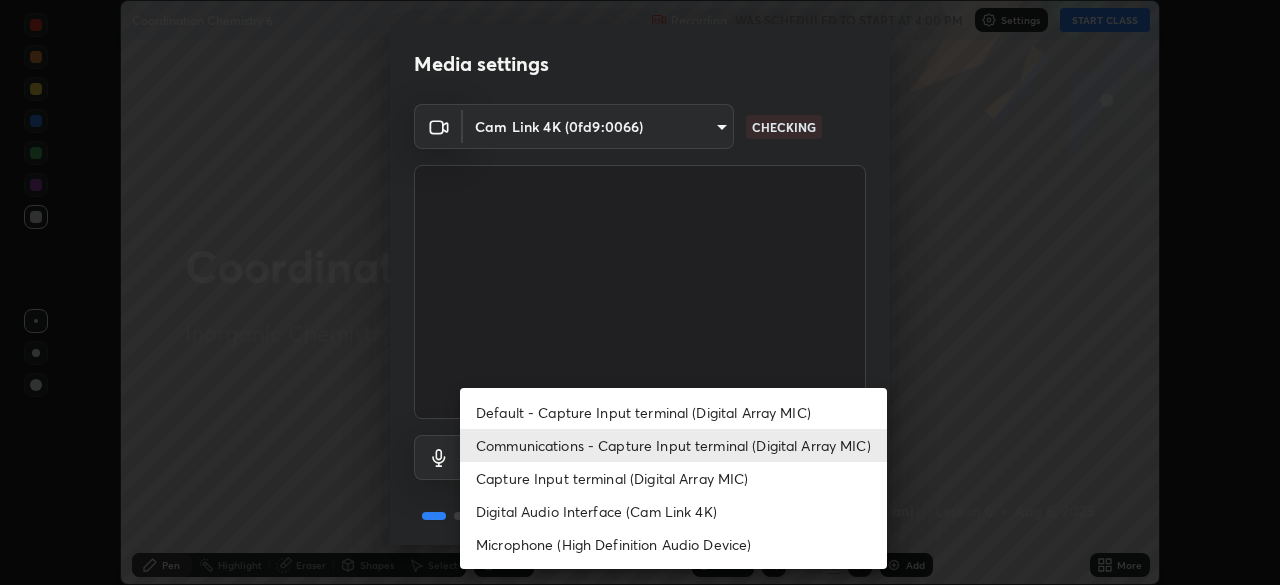 click on "Microphone (High Definition Audio Device)" at bounding box center [673, 544] 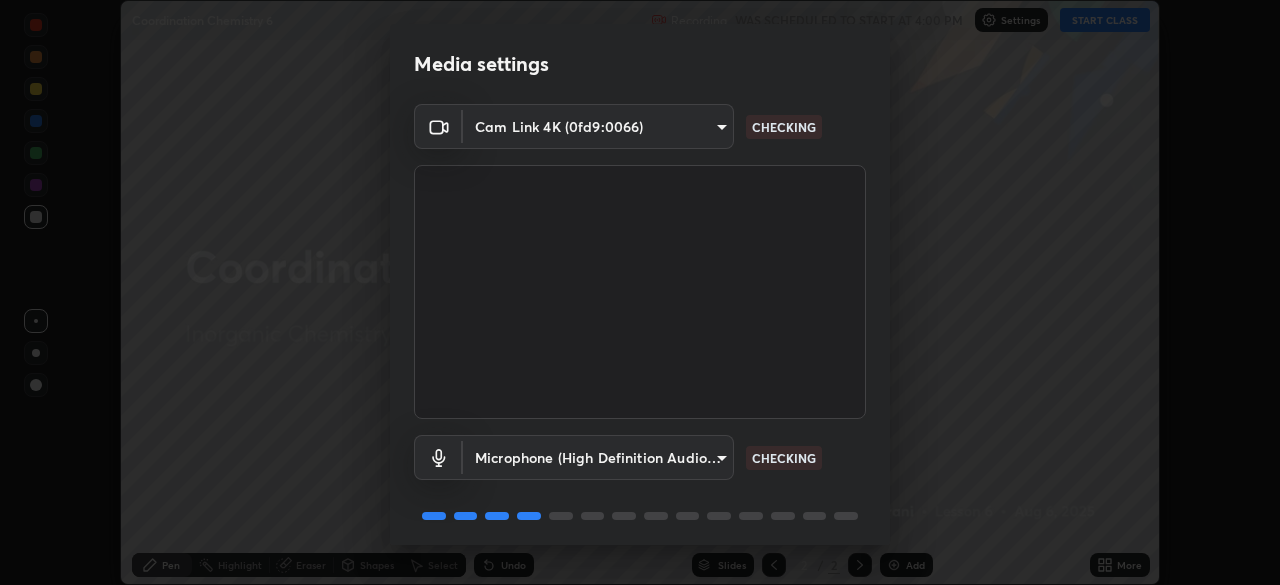 scroll, scrollTop: 71, scrollLeft: 0, axis: vertical 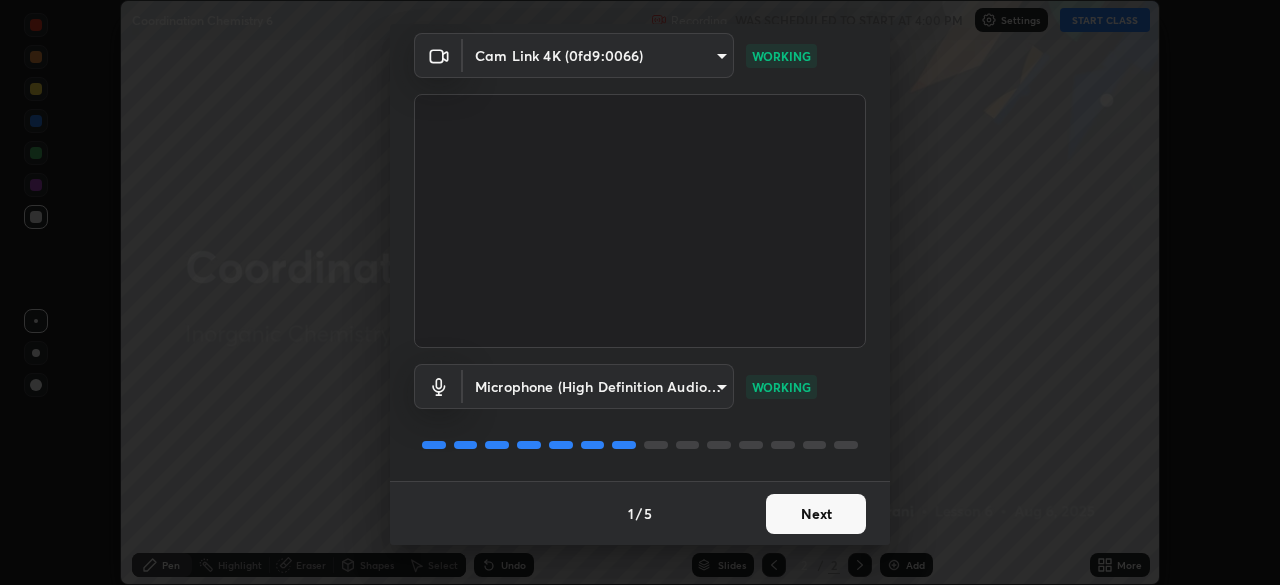 click on "Next" at bounding box center [816, 514] 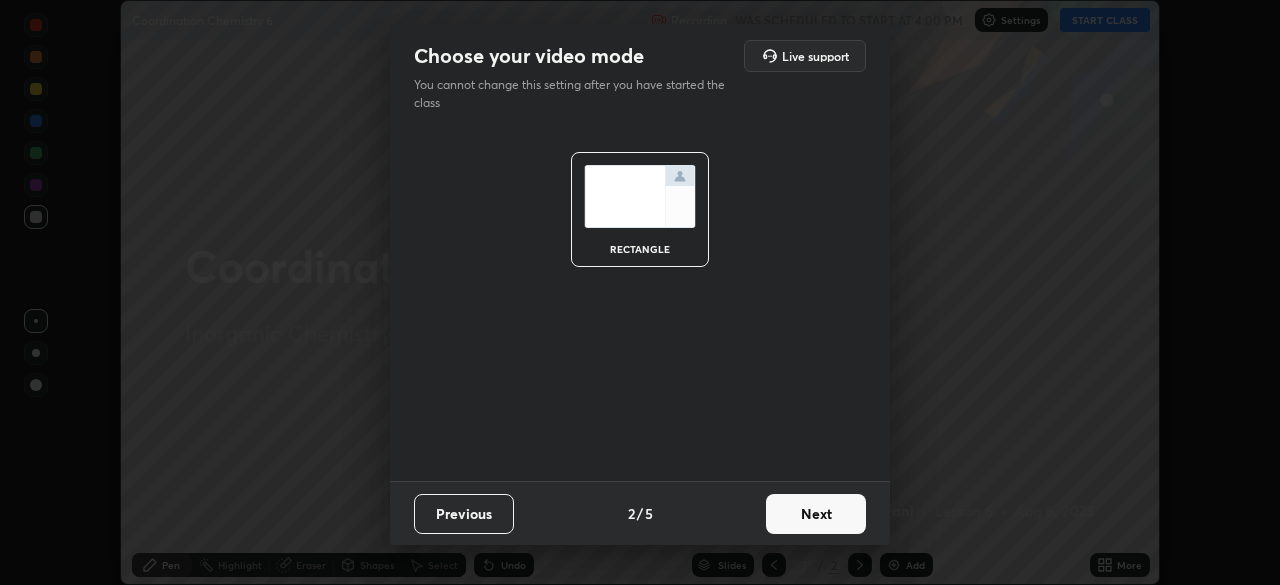 scroll, scrollTop: 0, scrollLeft: 0, axis: both 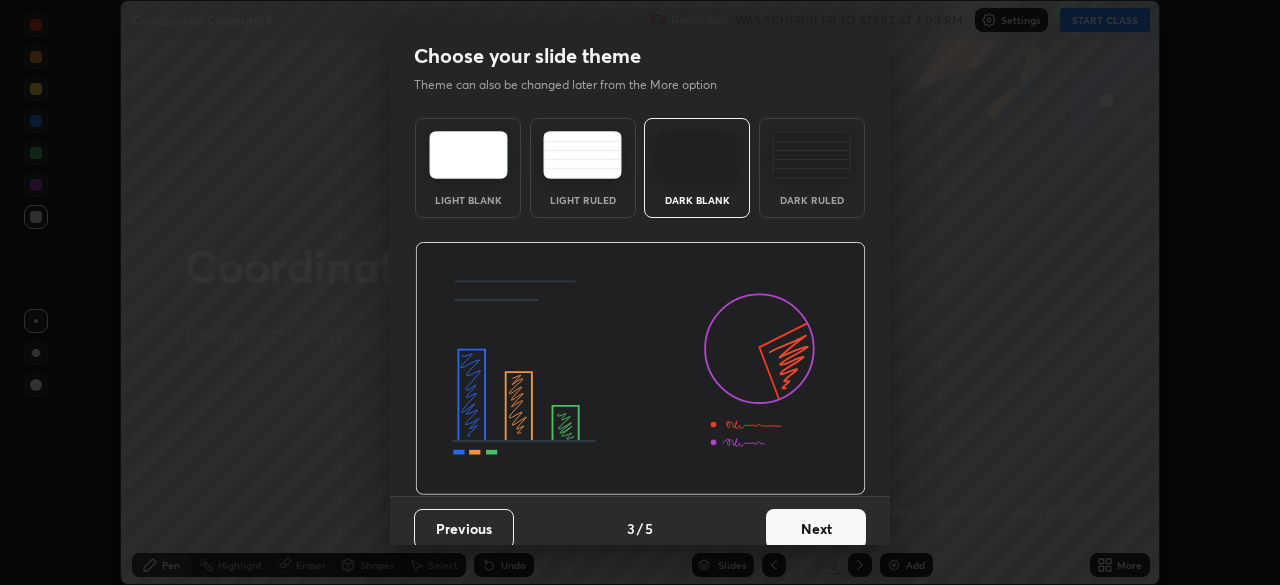 click on "Next" at bounding box center (816, 529) 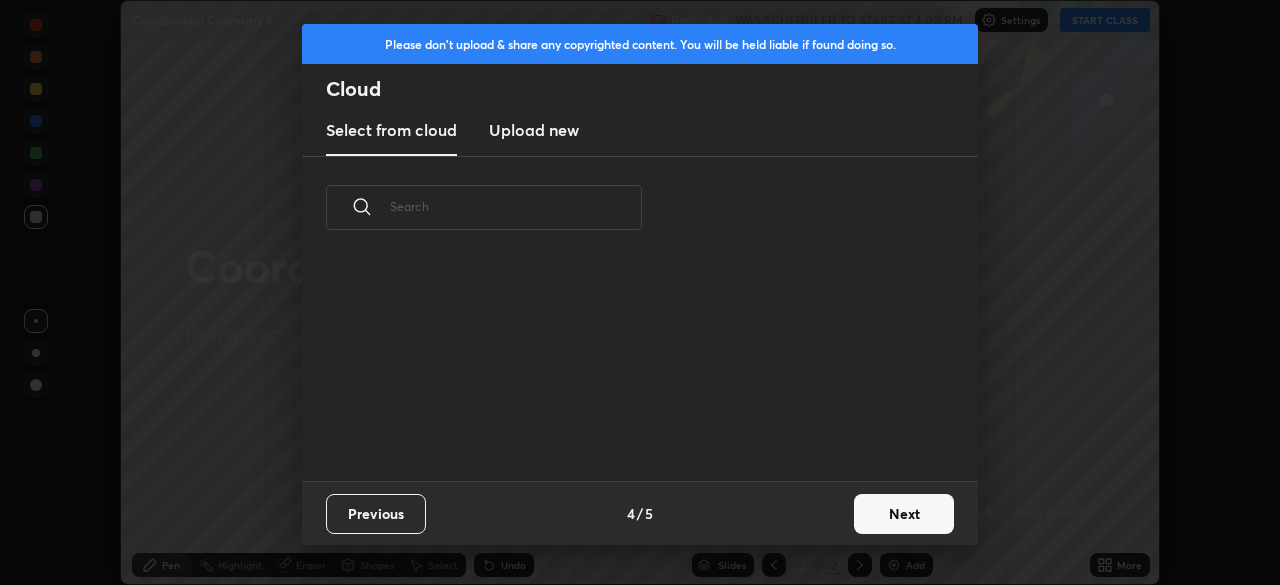 click on "Next" at bounding box center [904, 514] 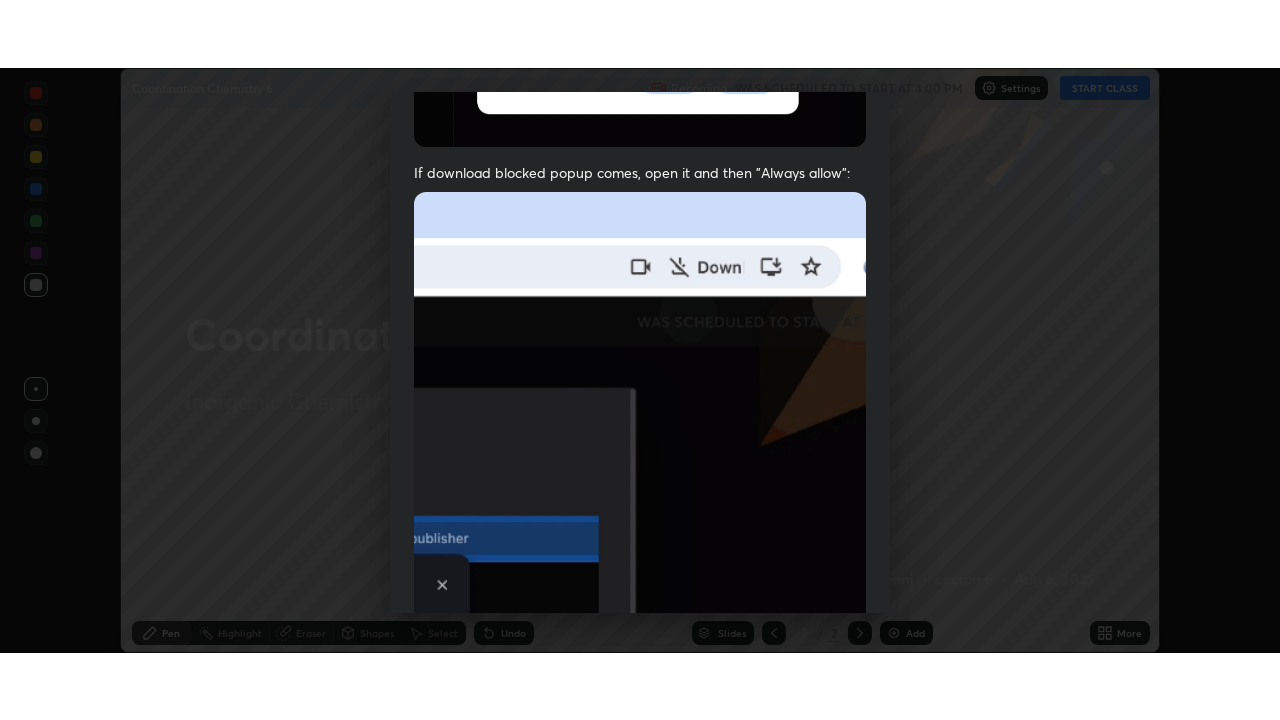 scroll, scrollTop: 479, scrollLeft: 0, axis: vertical 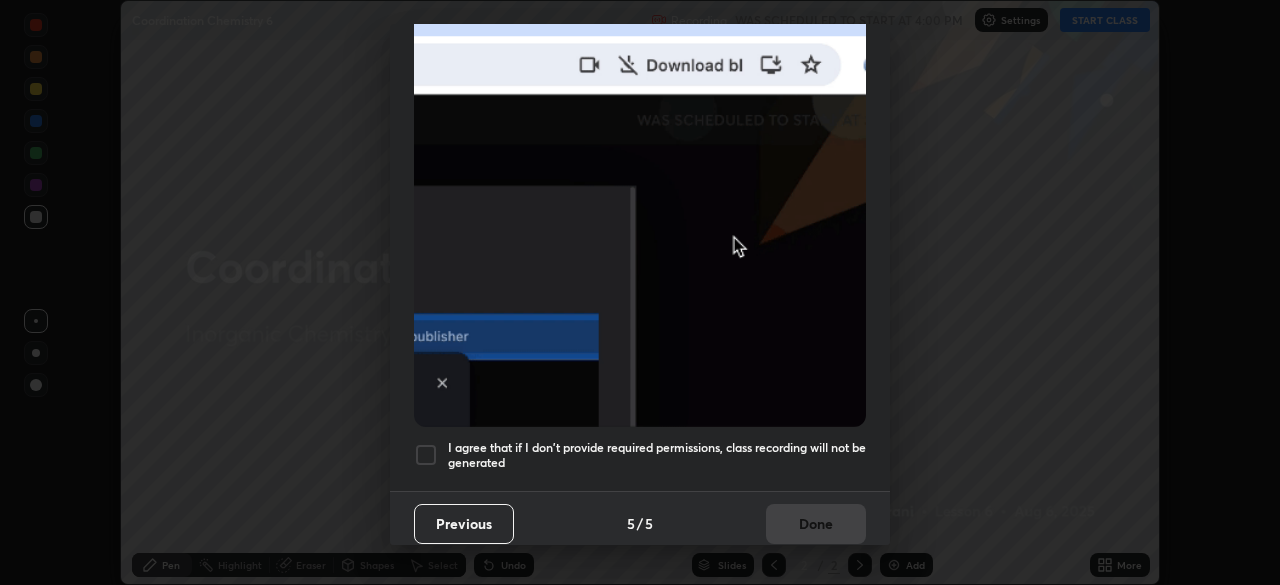 click at bounding box center [426, 455] 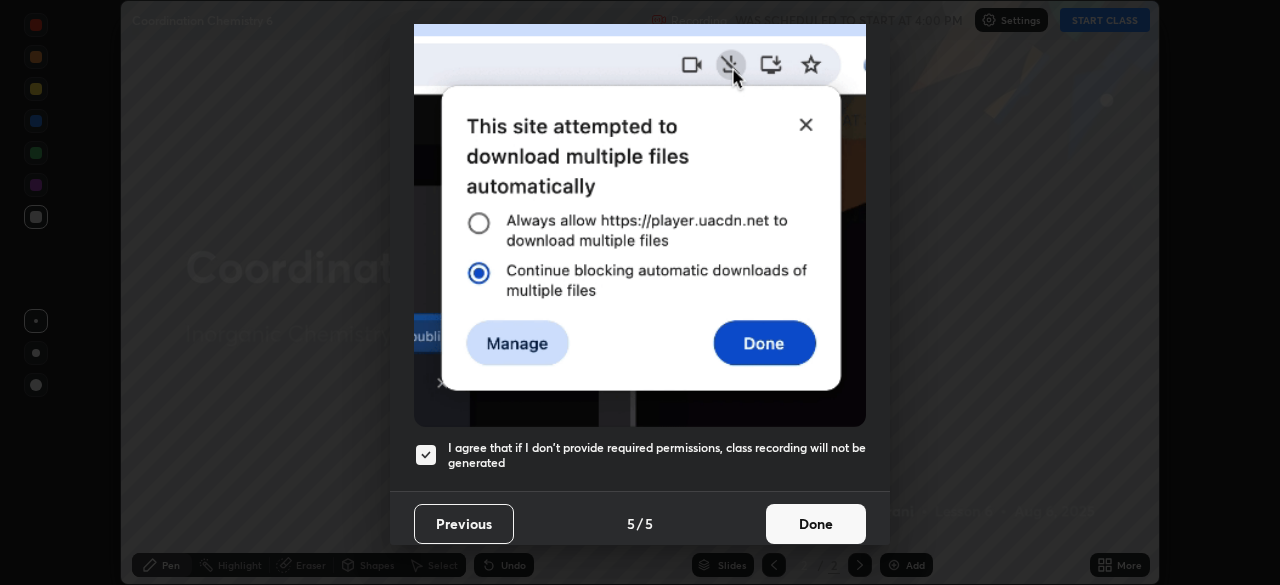 click on "Done" at bounding box center (816, 524) 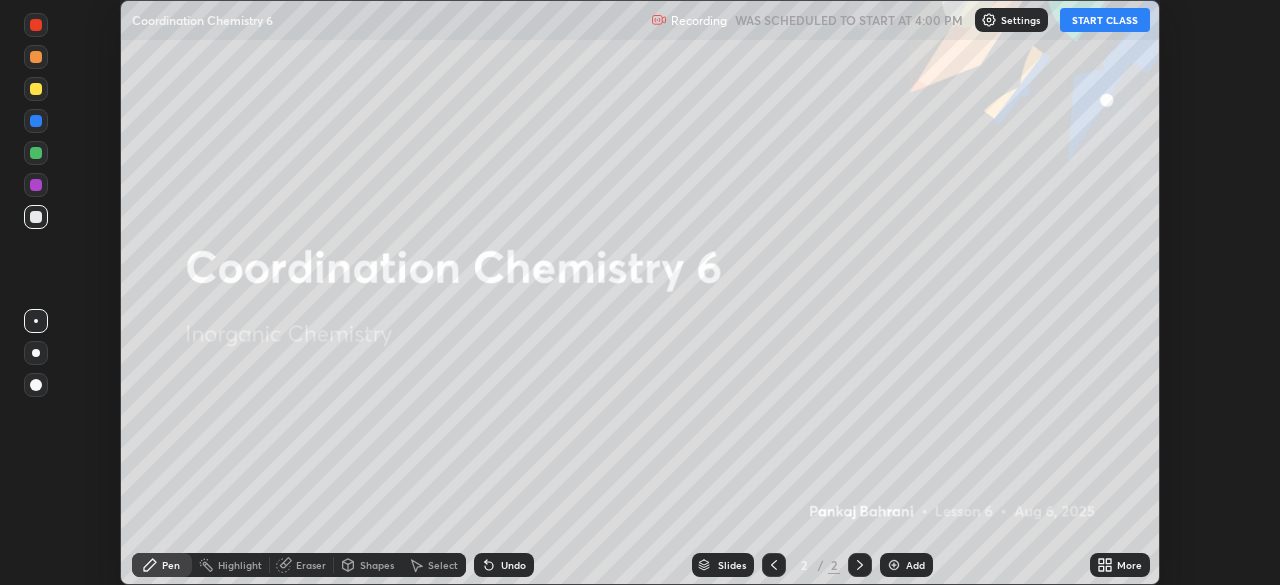 click 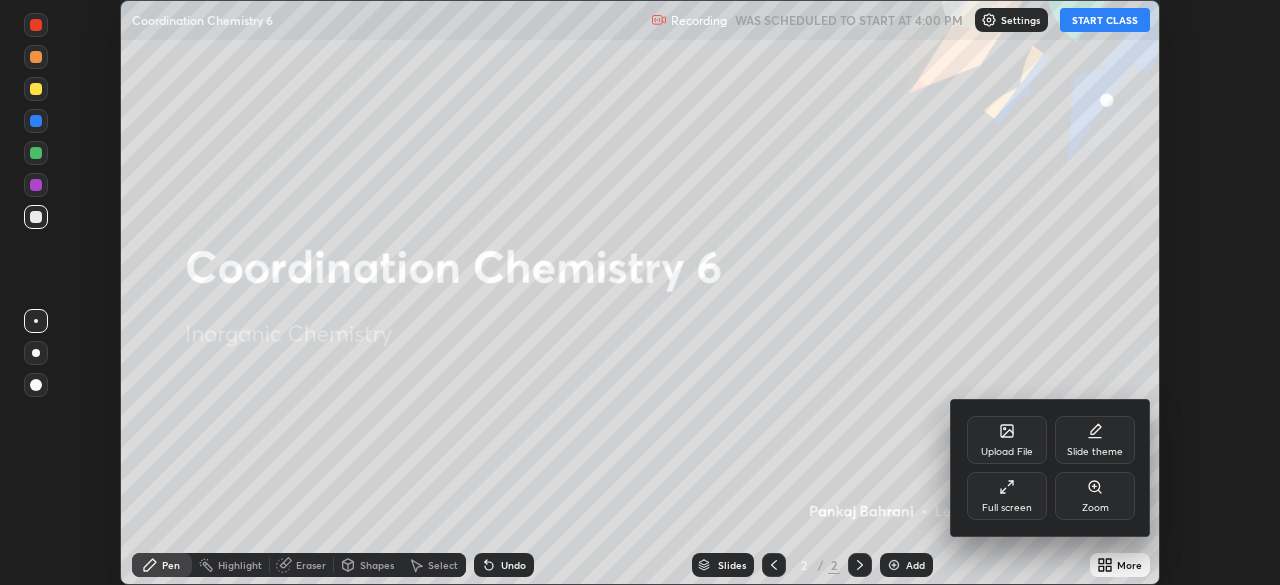 click on "Full screen" at bounding box center (1007, 508) 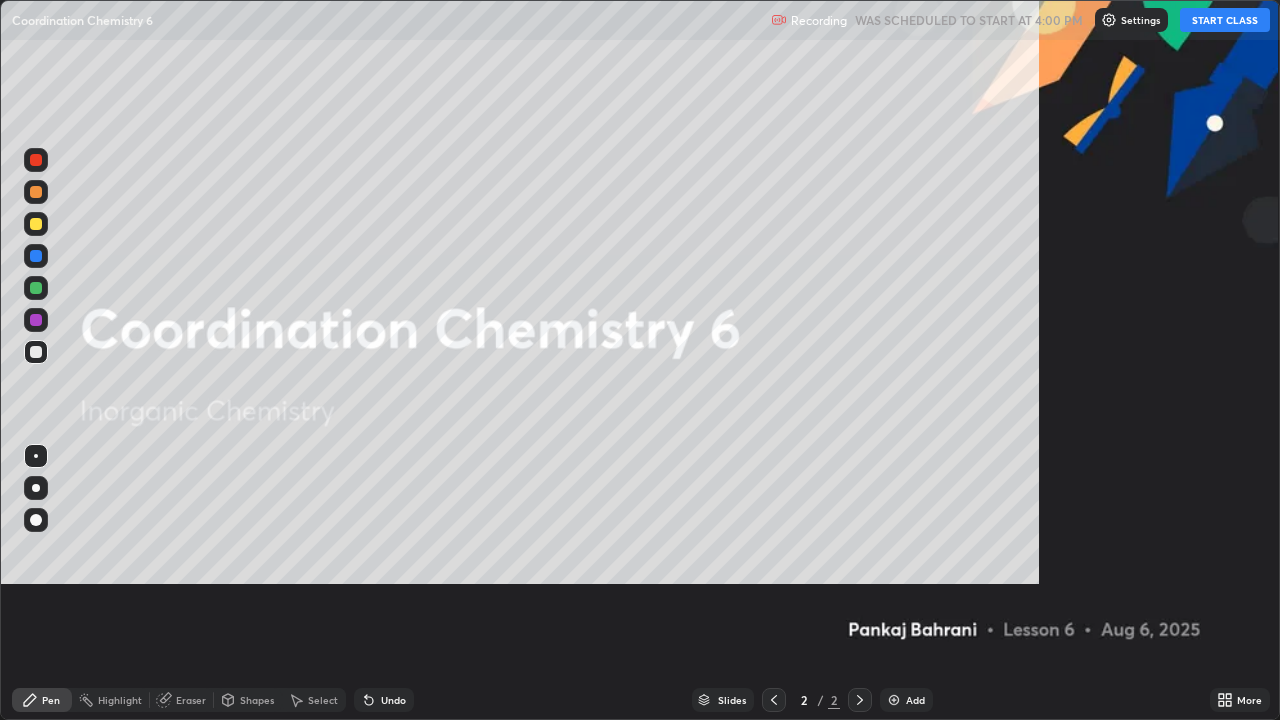 scroll, scrollTop: 99280, scrollLeft: 98720, axis: both 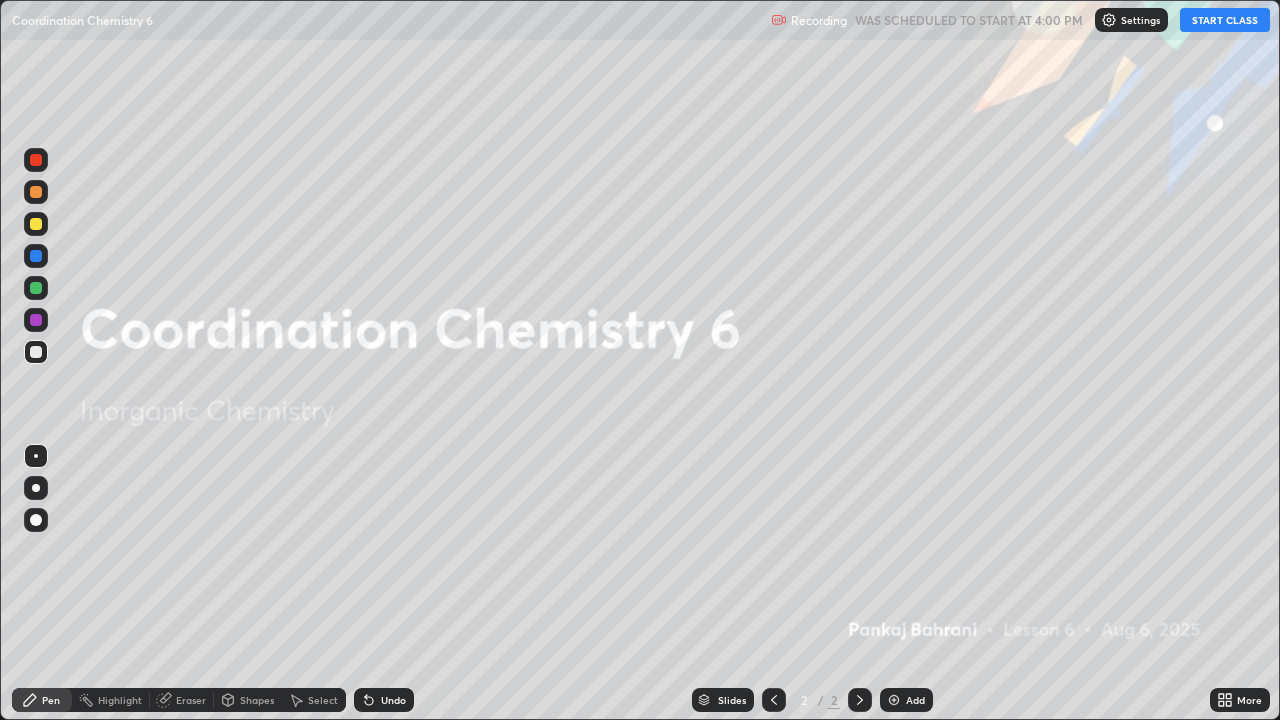 click on "Add" at bounding box center [915, 700] 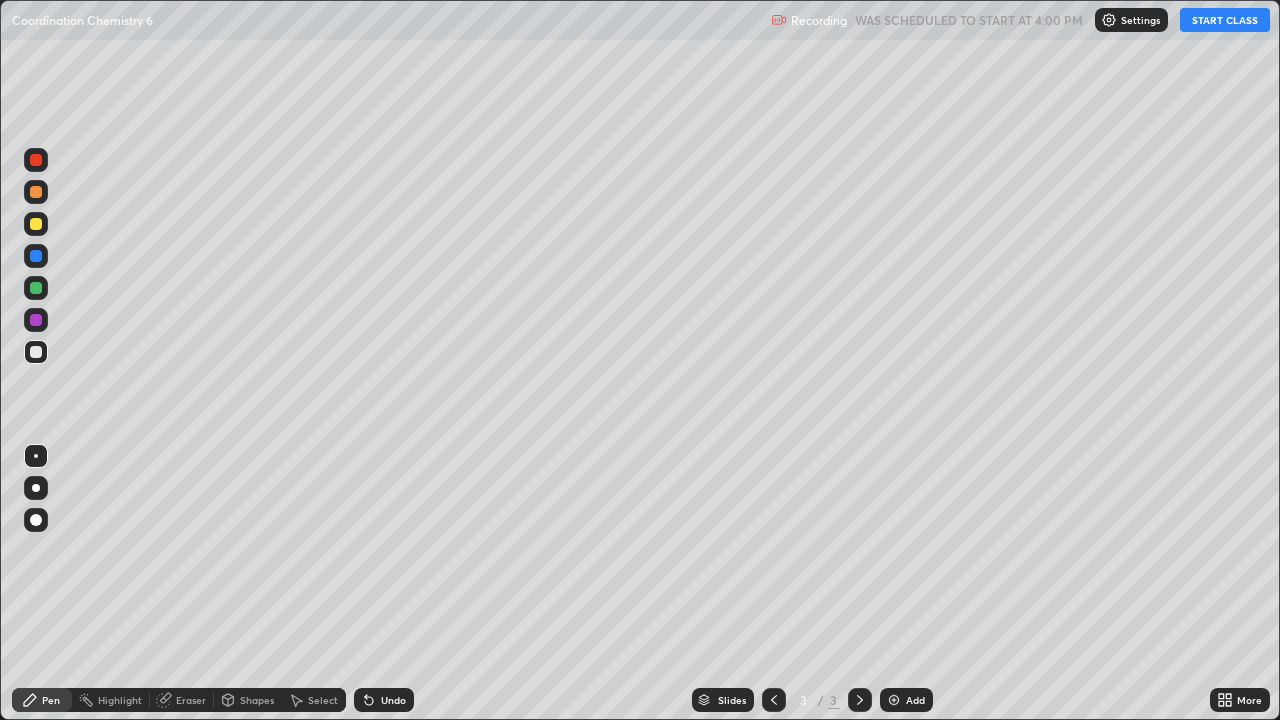 click on "START CLASS" at bounding box center [1225, 20] 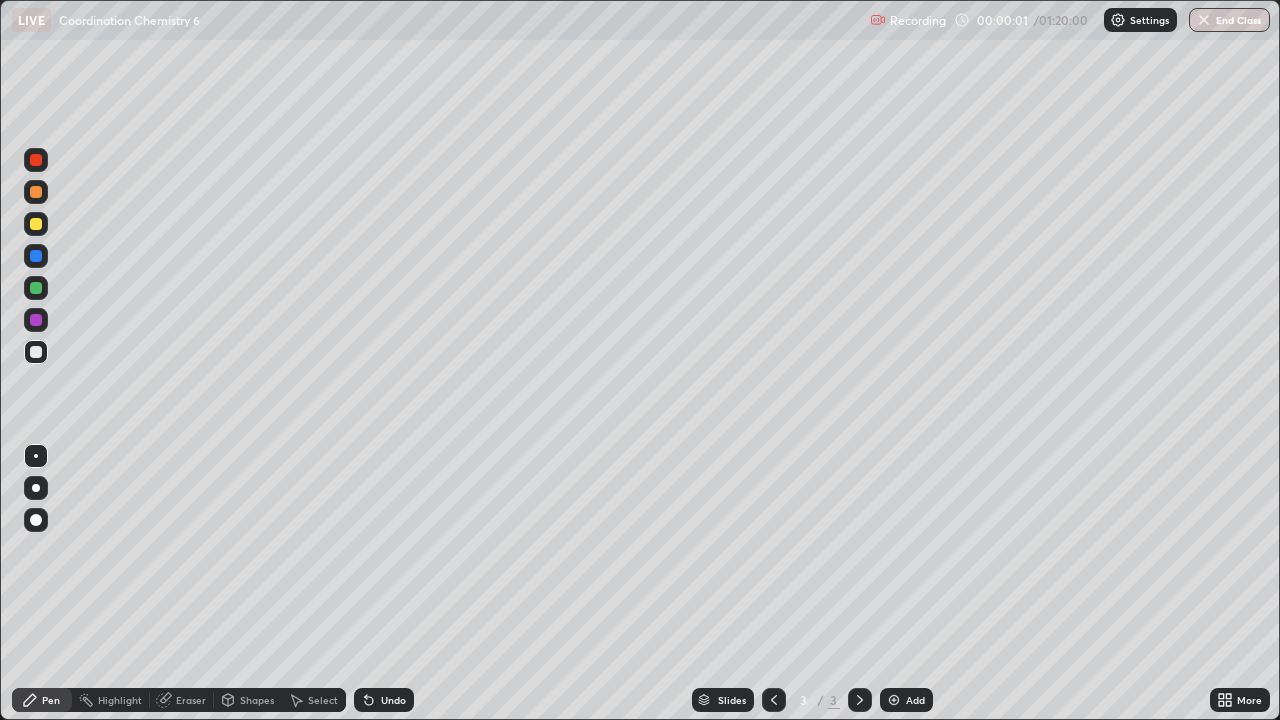 click 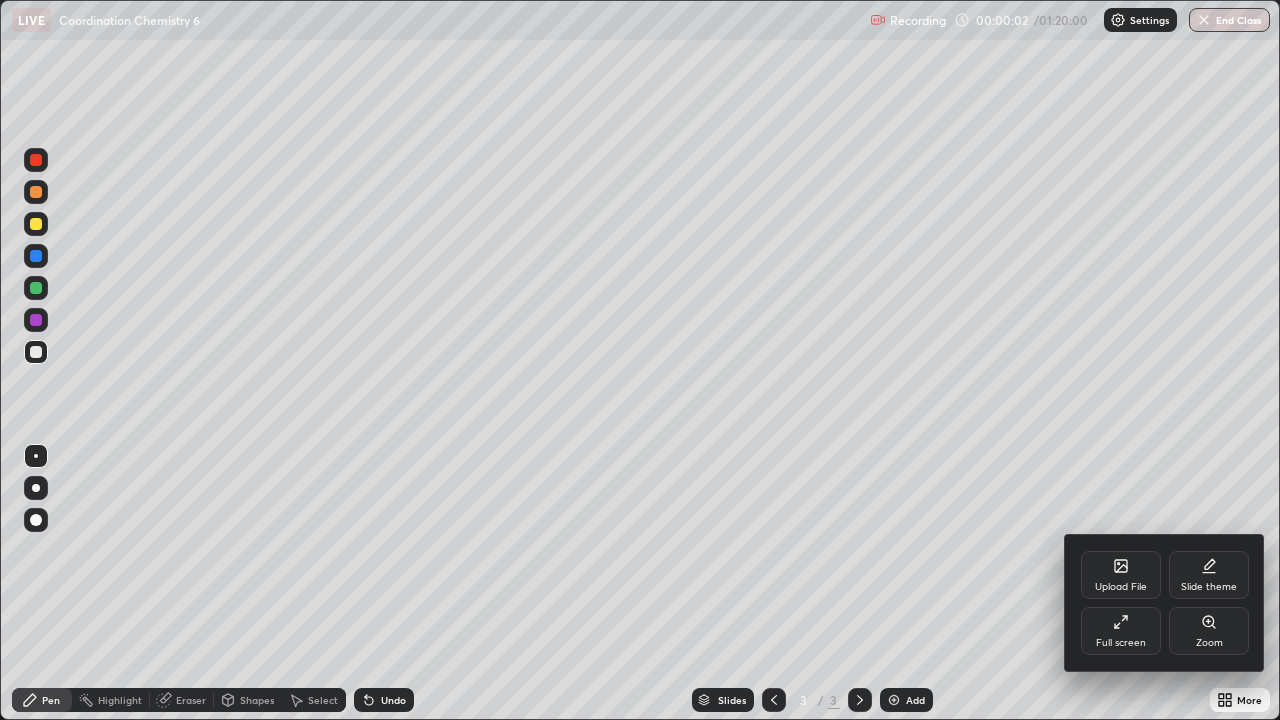 click on "Slide theme" at bounding box center (1209, 575) 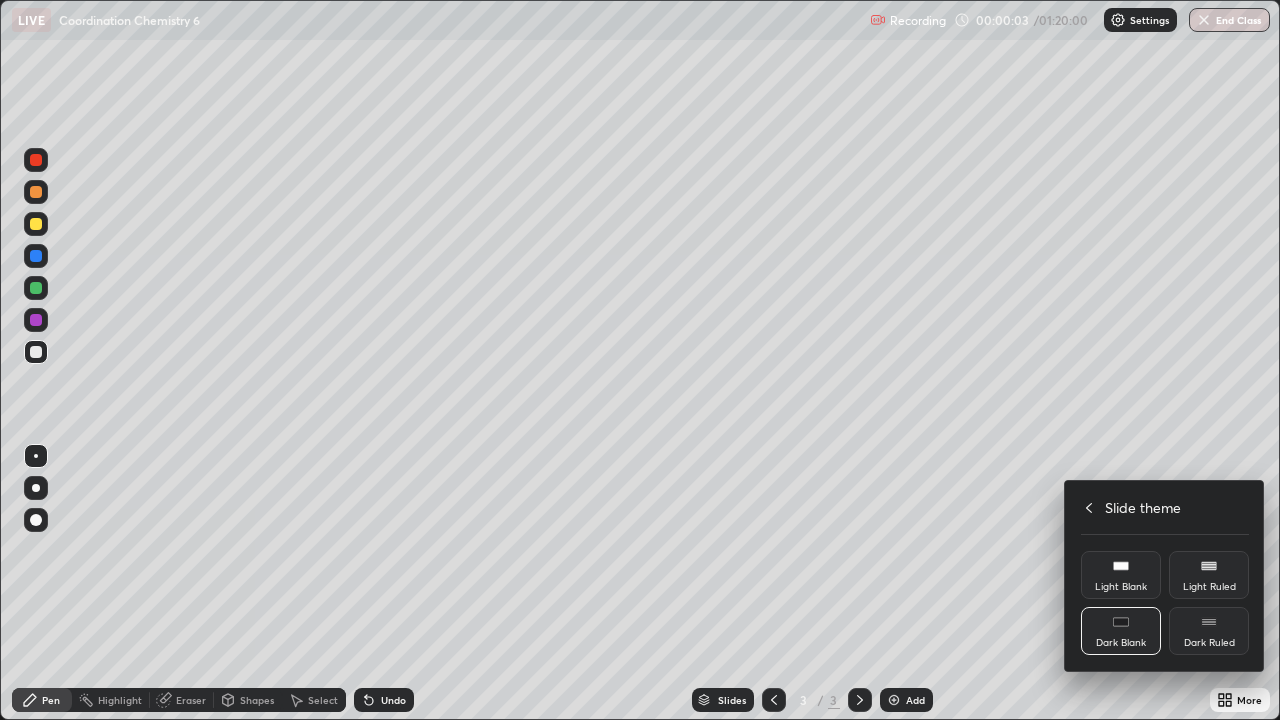 click on "Dark Ruled" at bounding box center [1209, 643] 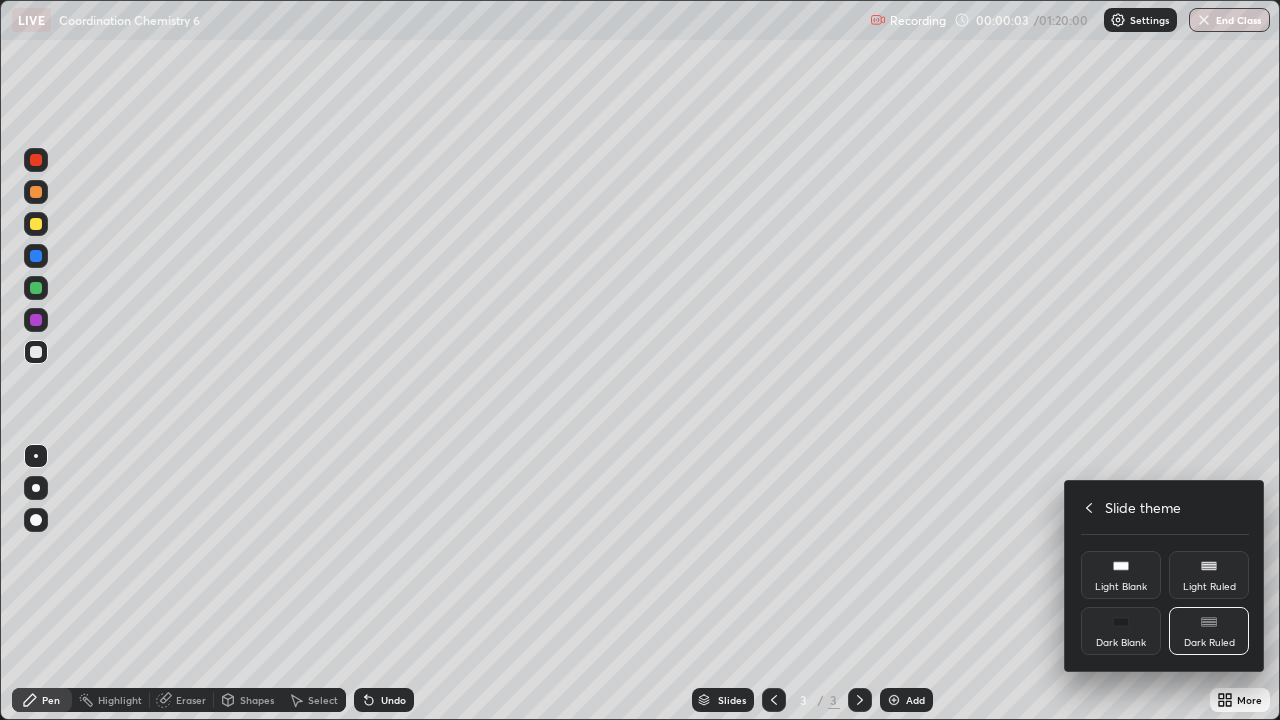 click 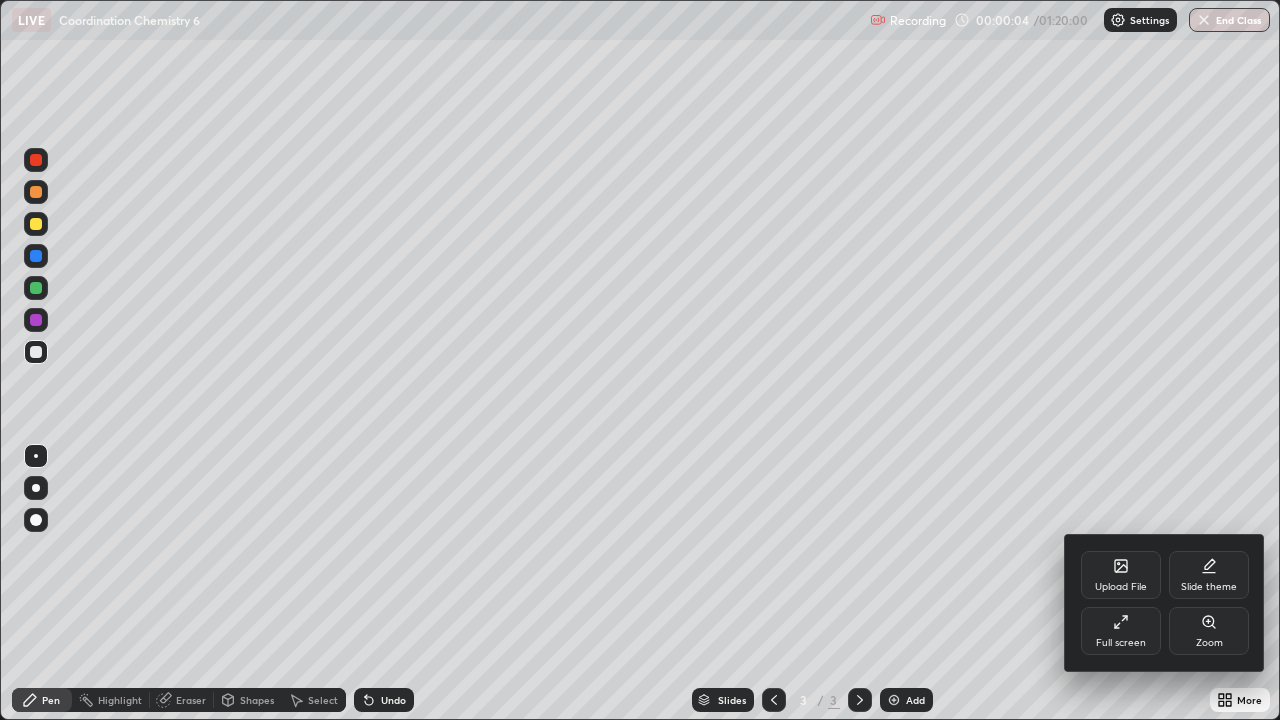 click at bounding box center [640, 360] 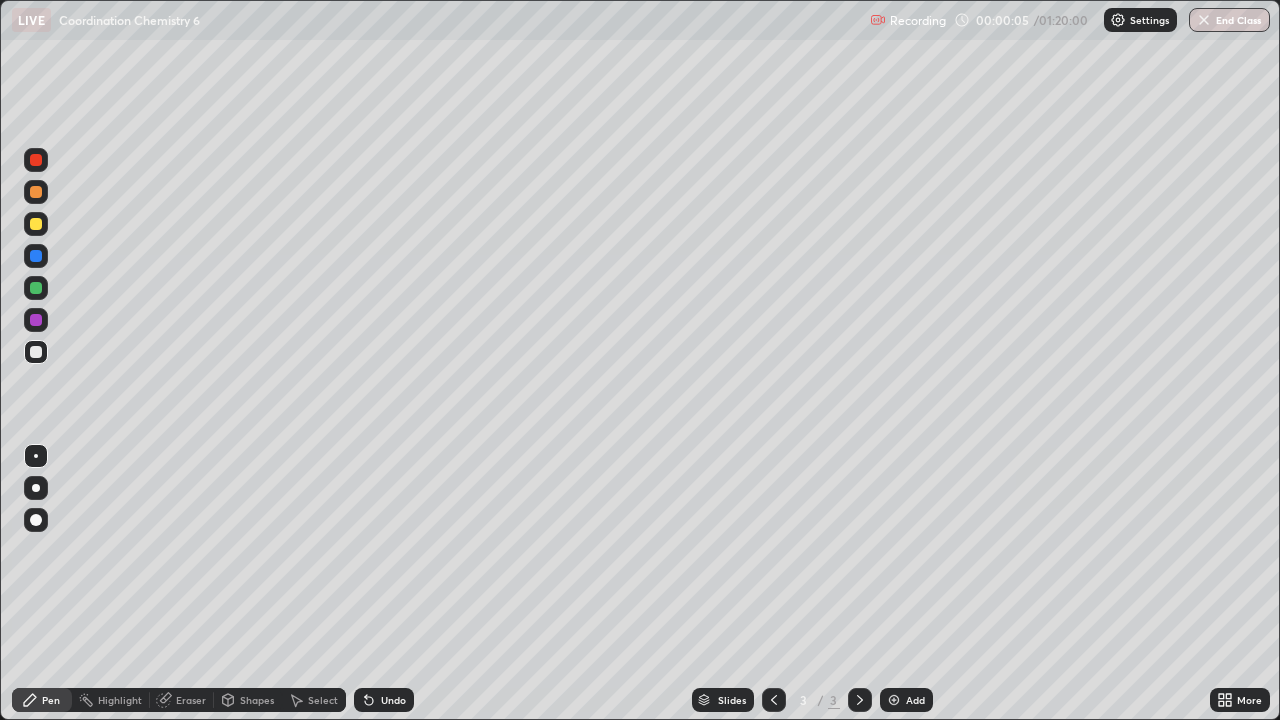 click on "Add" at bounding box center (906, 700) 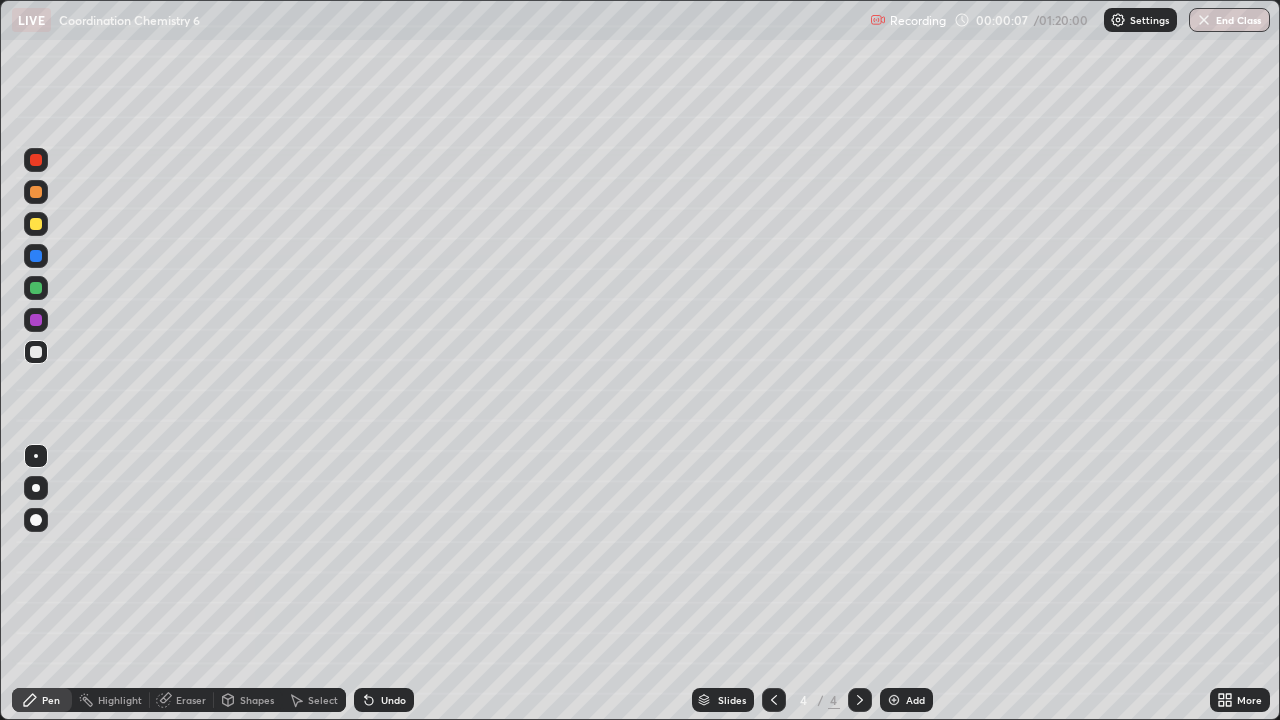 click at bounding box center (36, 352) 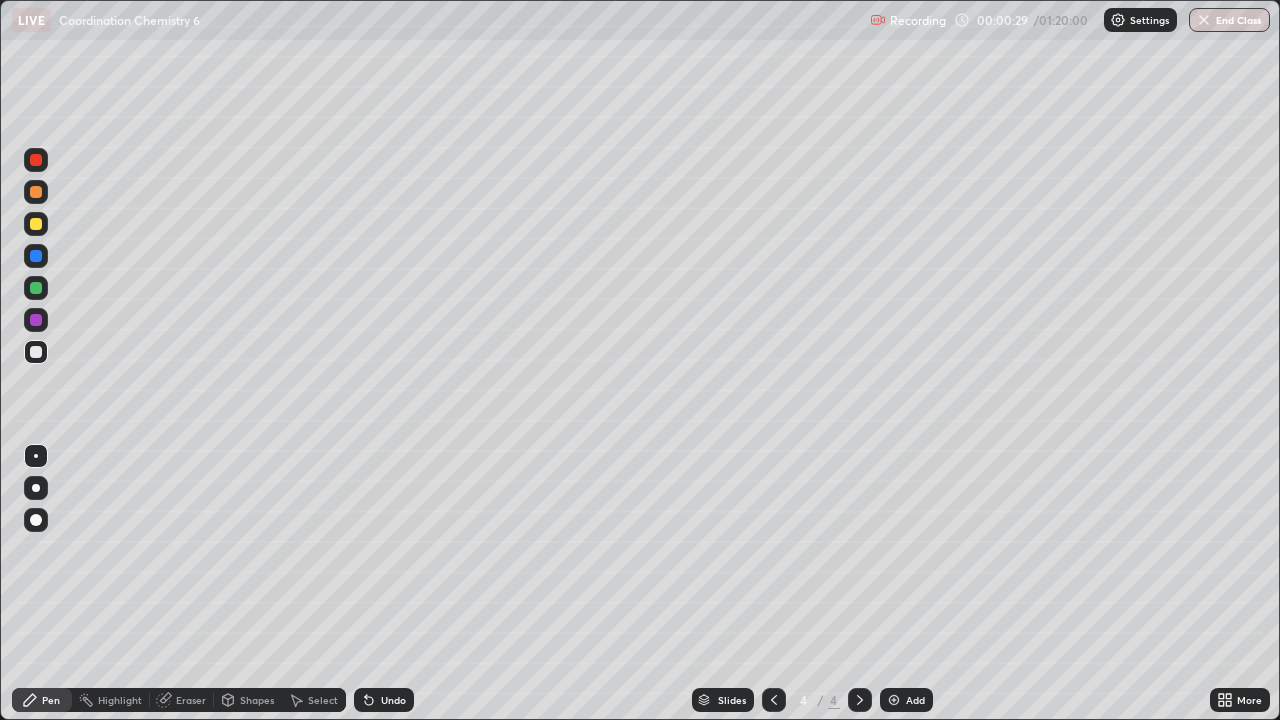 click on "Undo" at bounding box center (393, 700) 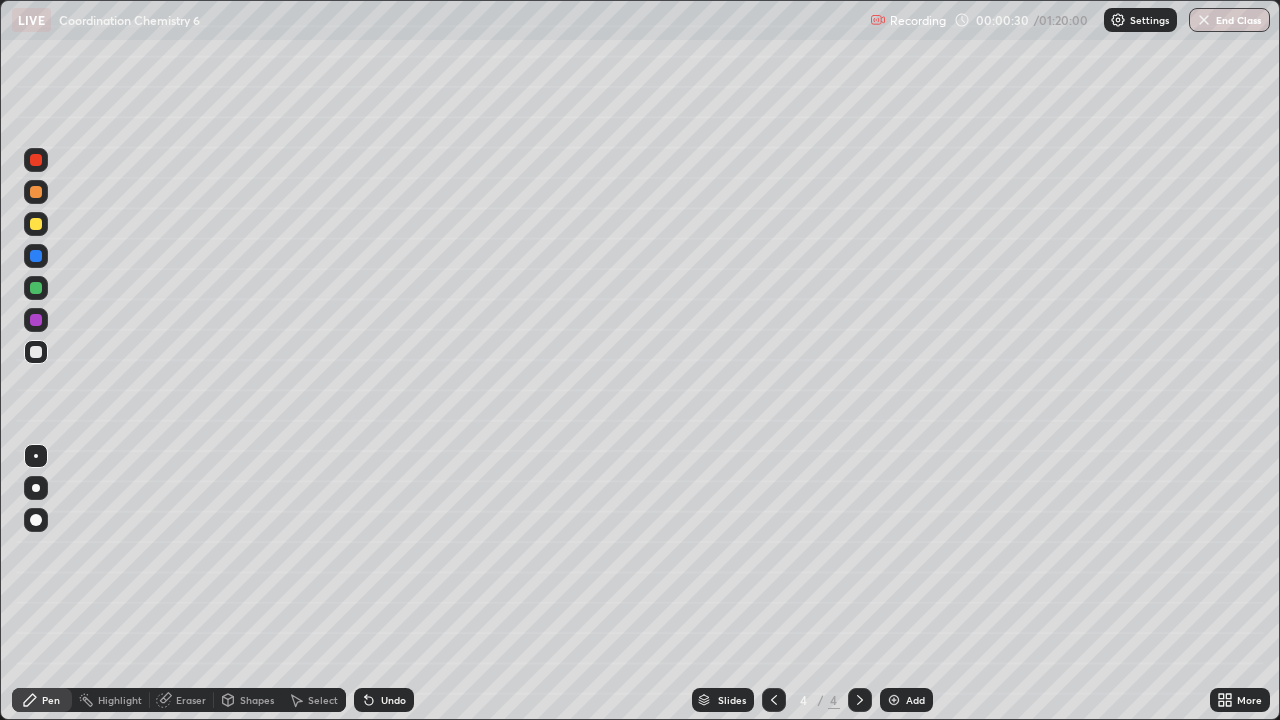 click on "Undo" at bounding box center [393, 700] 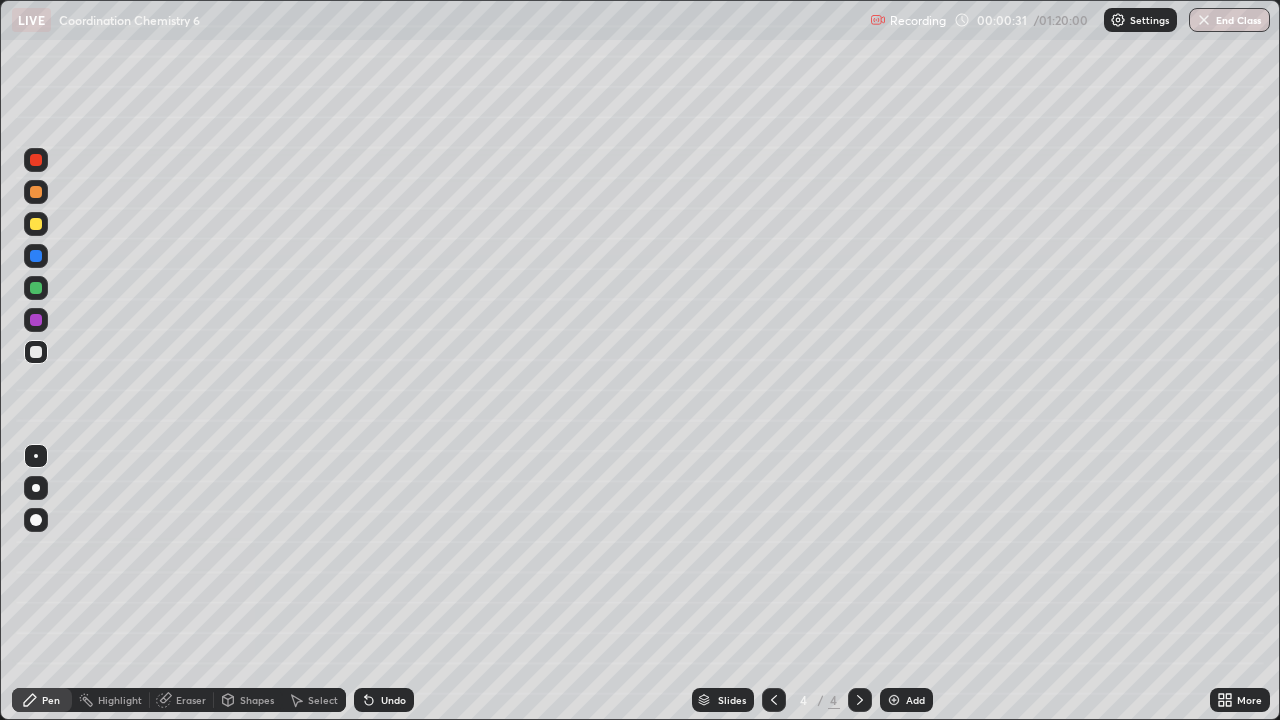 click at bounding box center (36, 288) 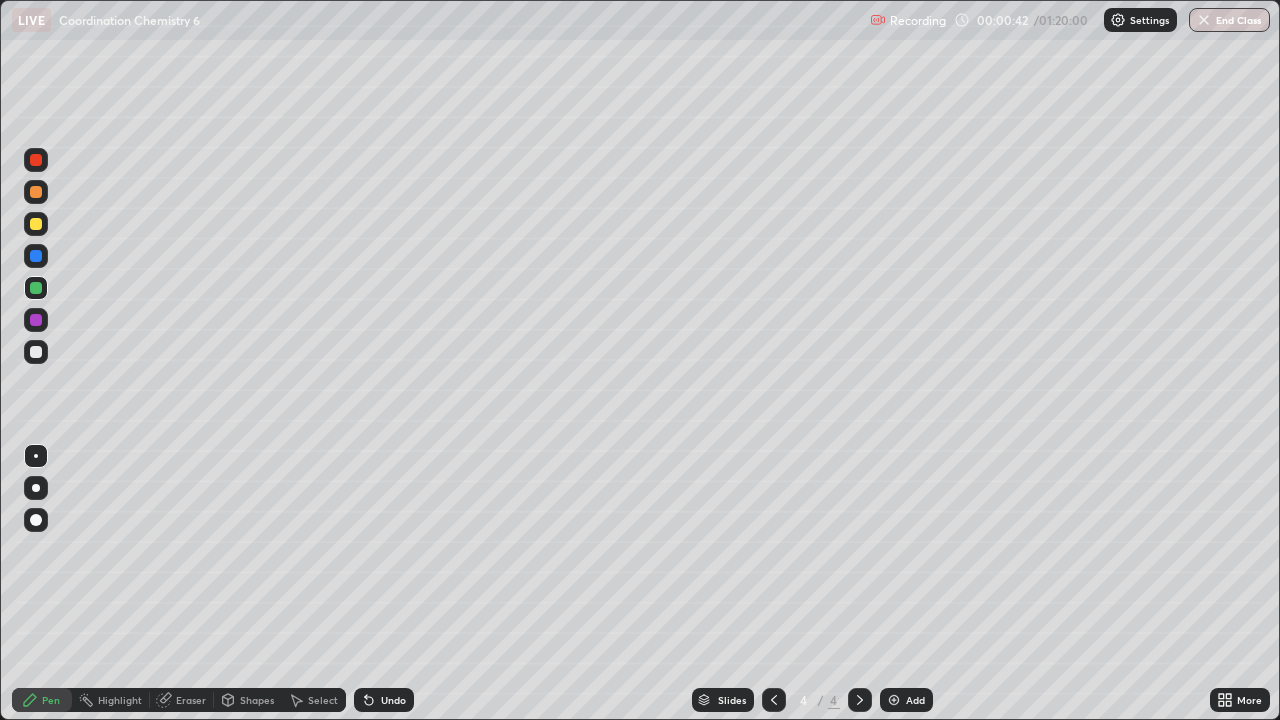 click on "Pen Highlight Eraser Shapes Select Undo Slides 4 / 4 Add More" at bounding box center (640, 700) 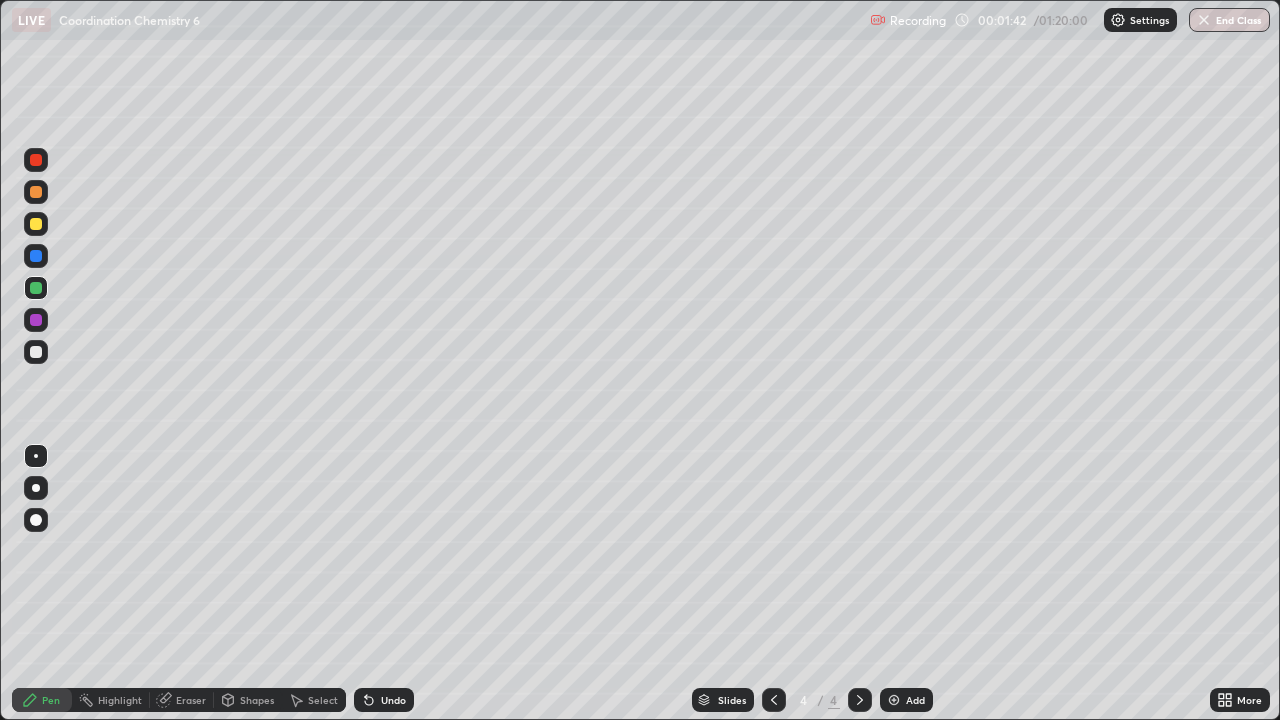 click at bounding box center [36, 352] 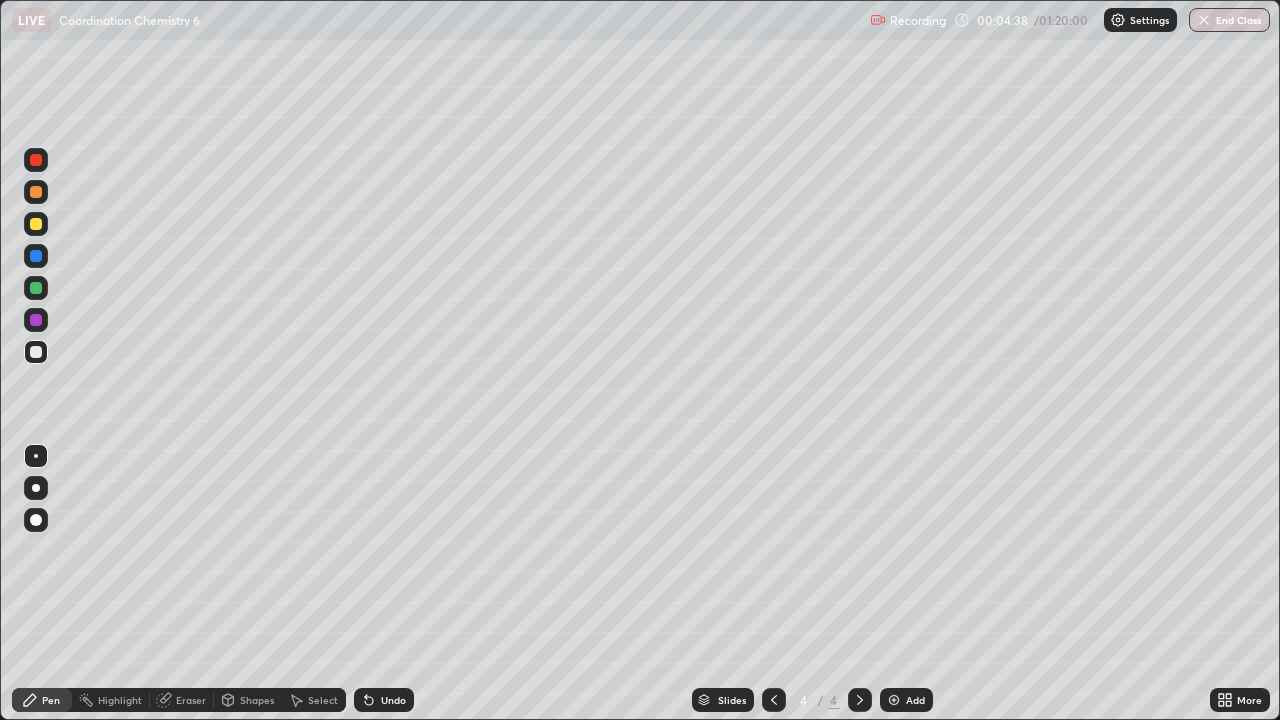 click at bounding box center [36, 224] 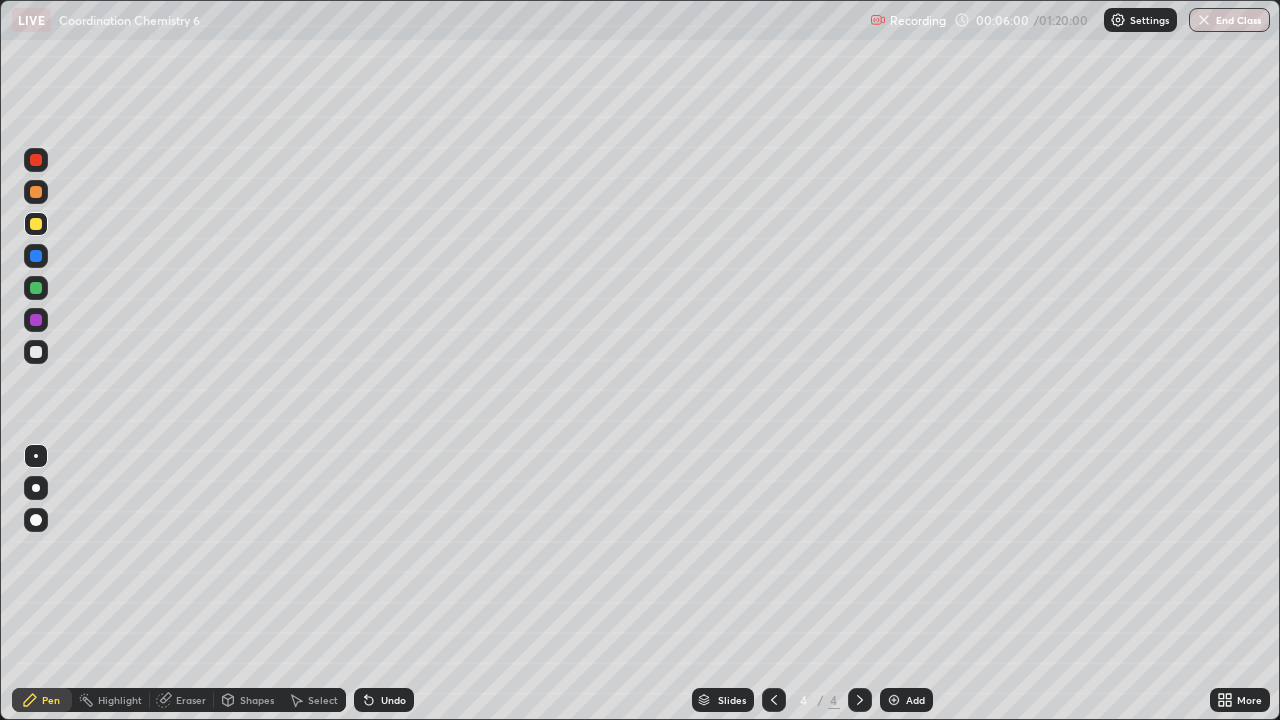 click on "Add" at bounding box center [906, 700] 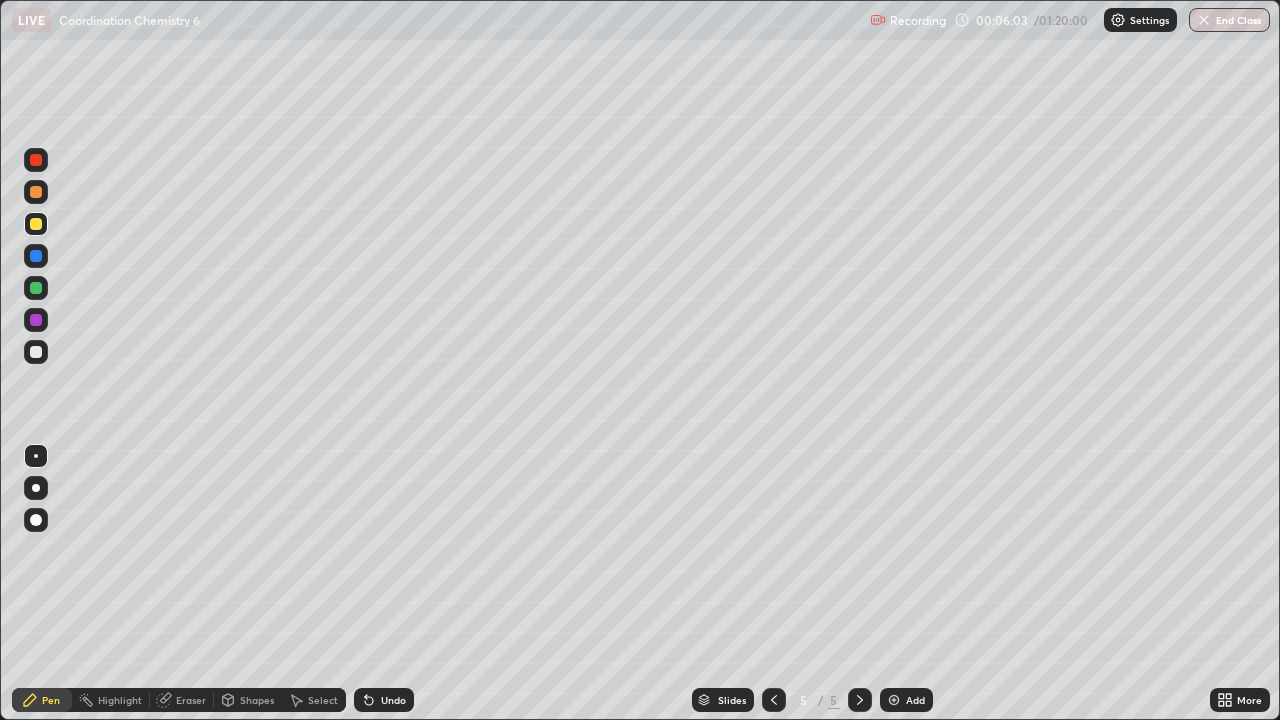 click at bounding box center (36, 352) 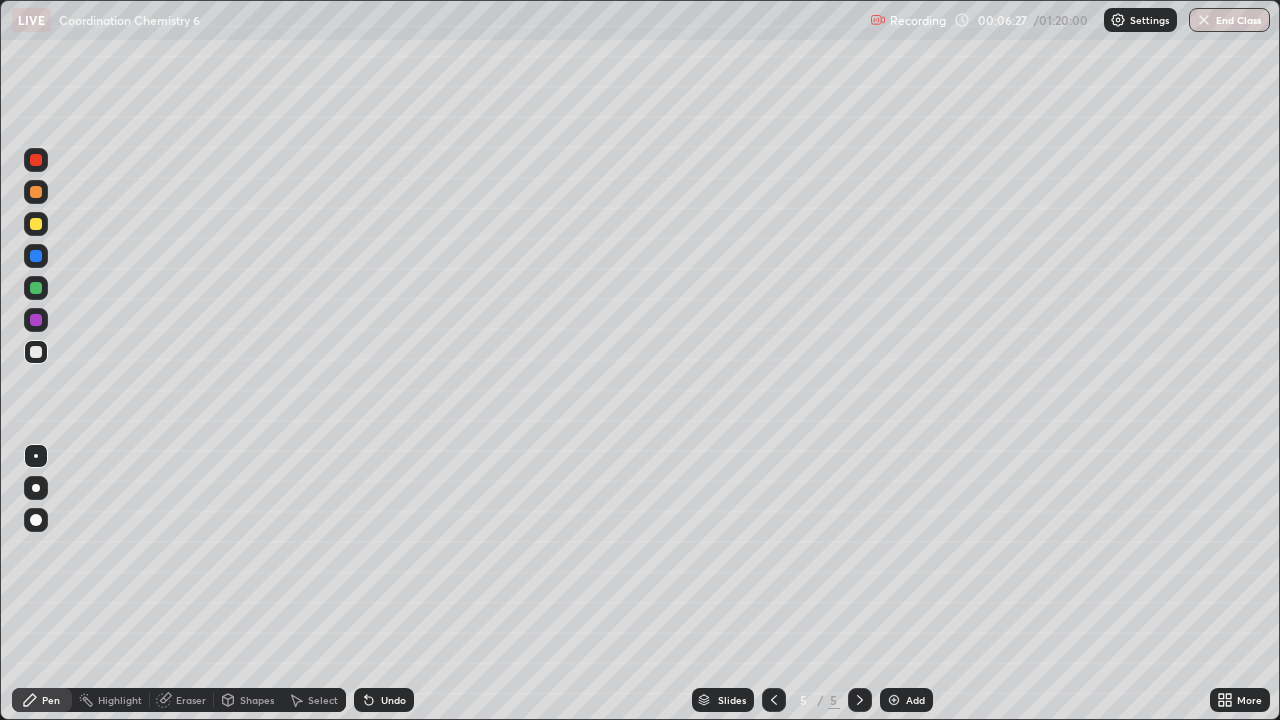 click on "Undo" at bounding box center [384, 700] 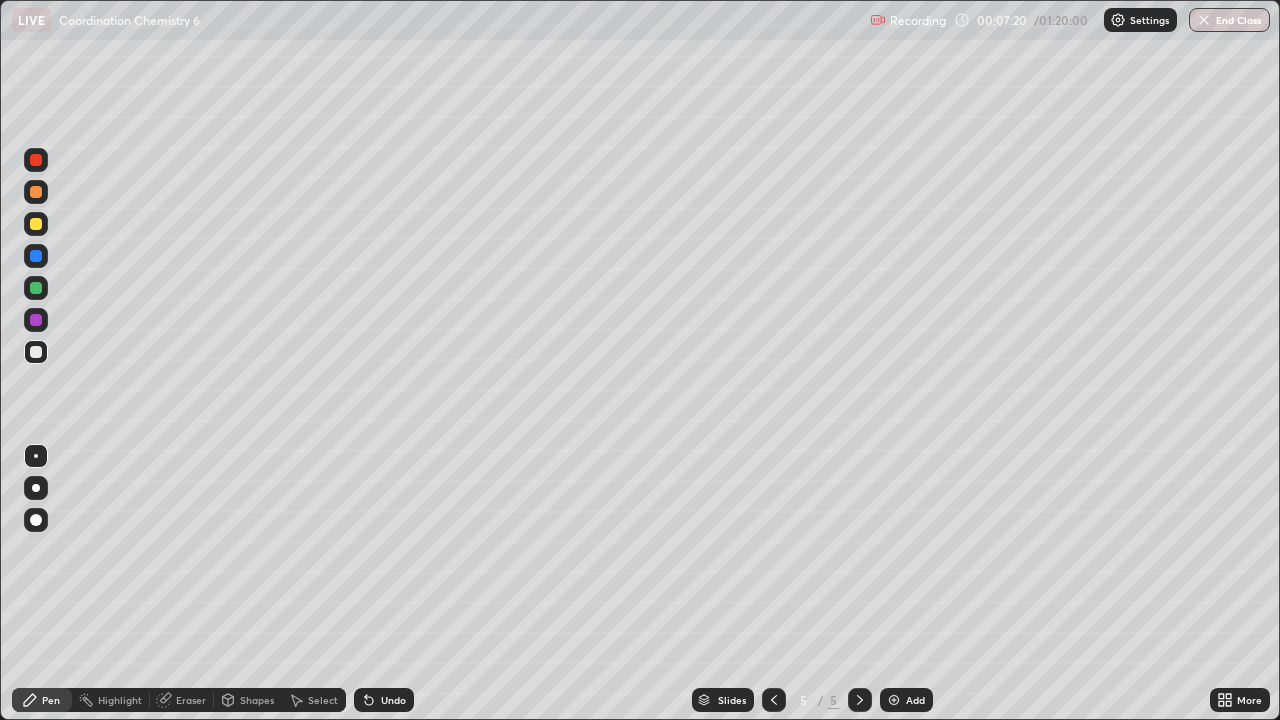 click 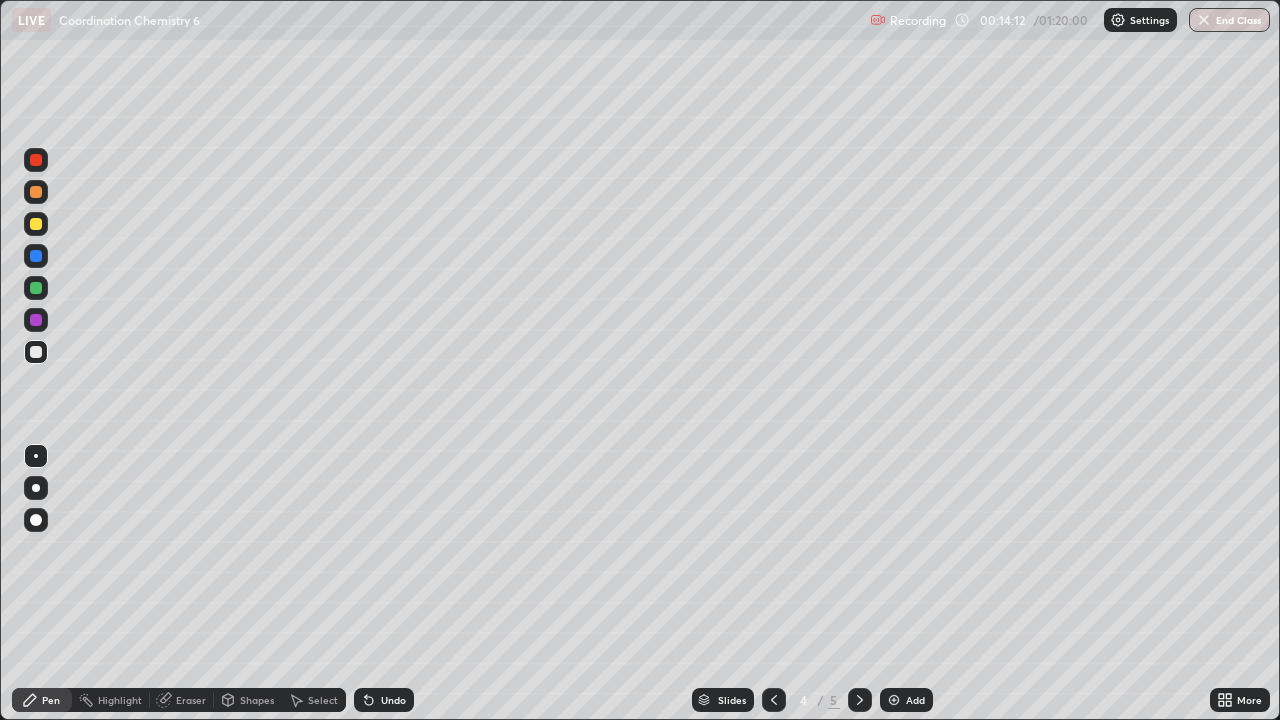 click on "Add" at bounding box center (906, 700) 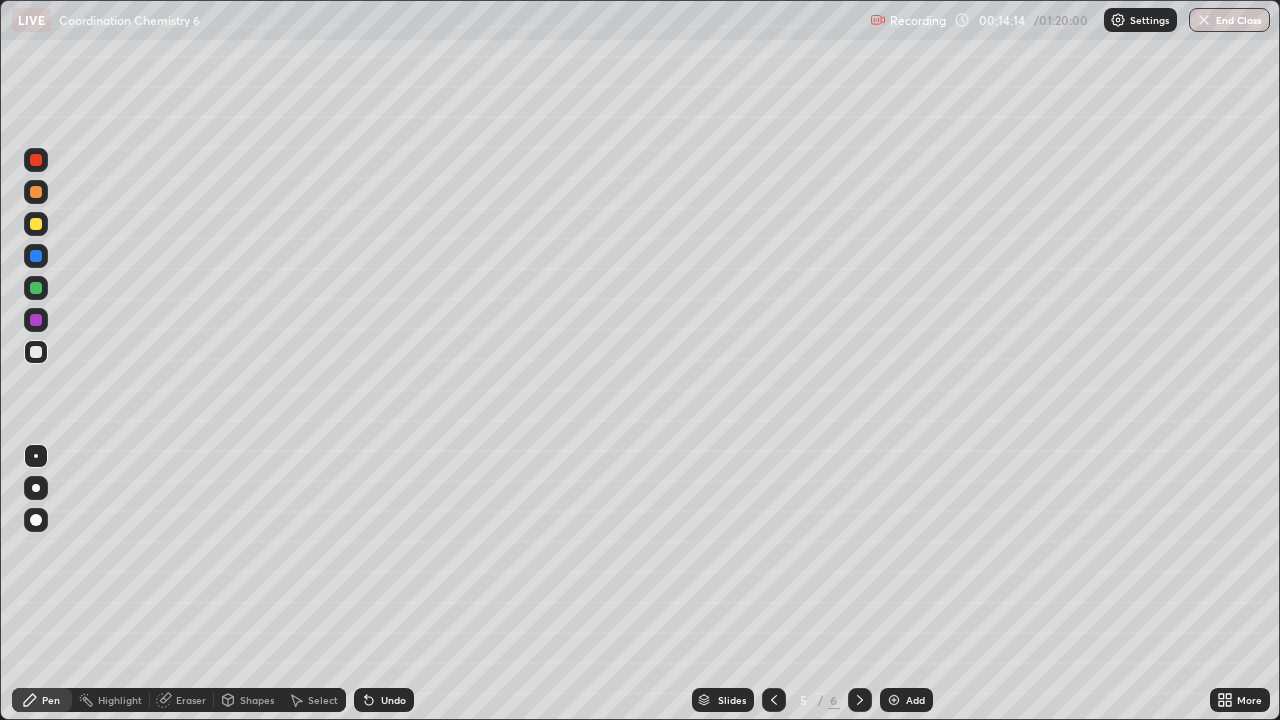 click at bounding box center (36, 224) 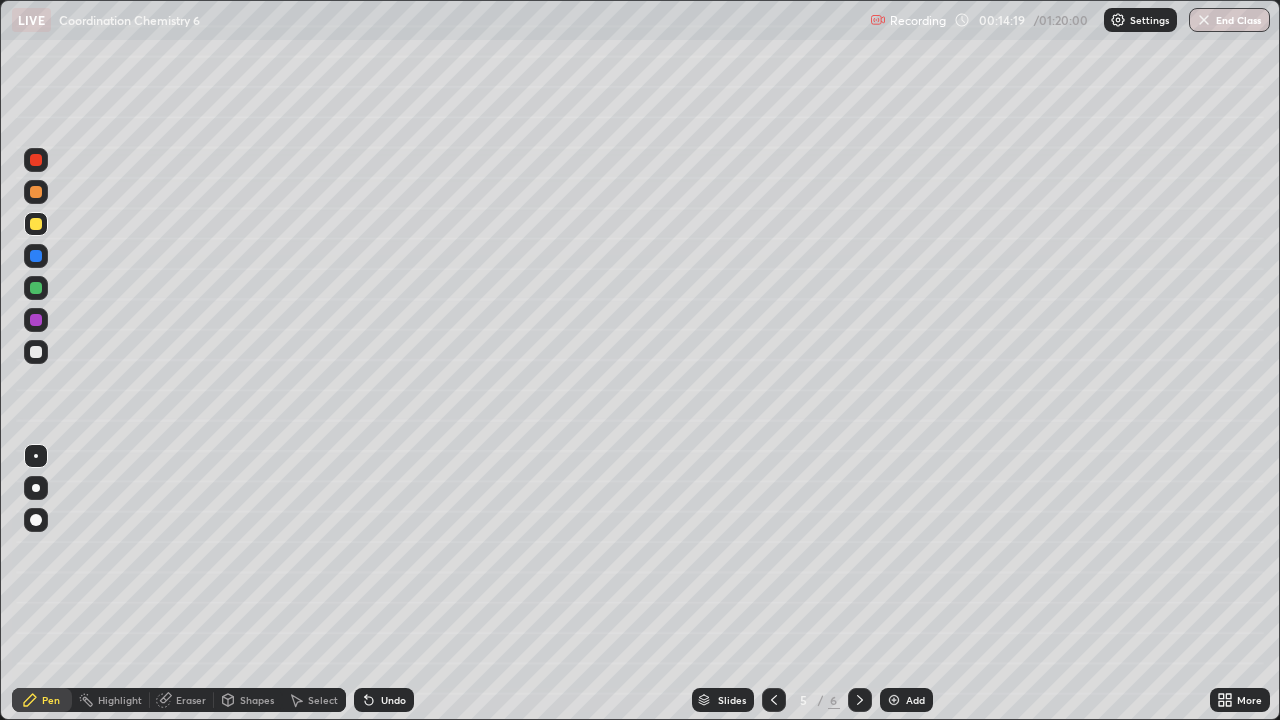 click 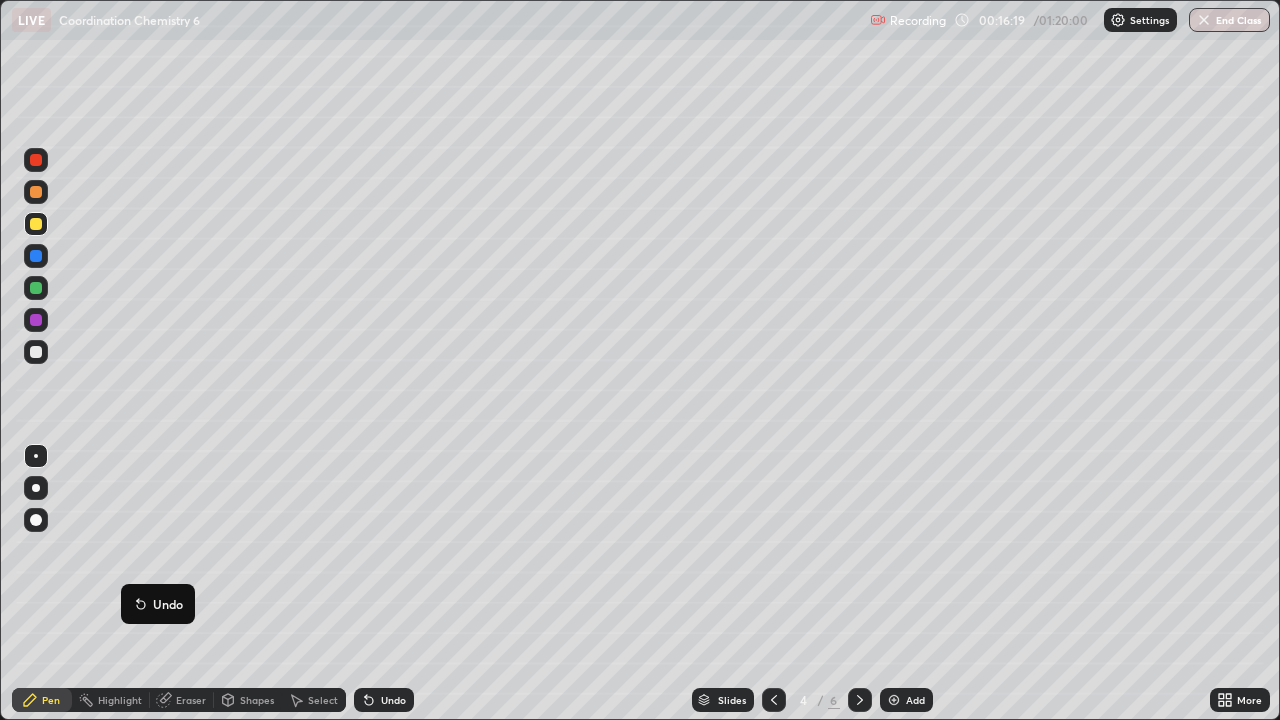 click 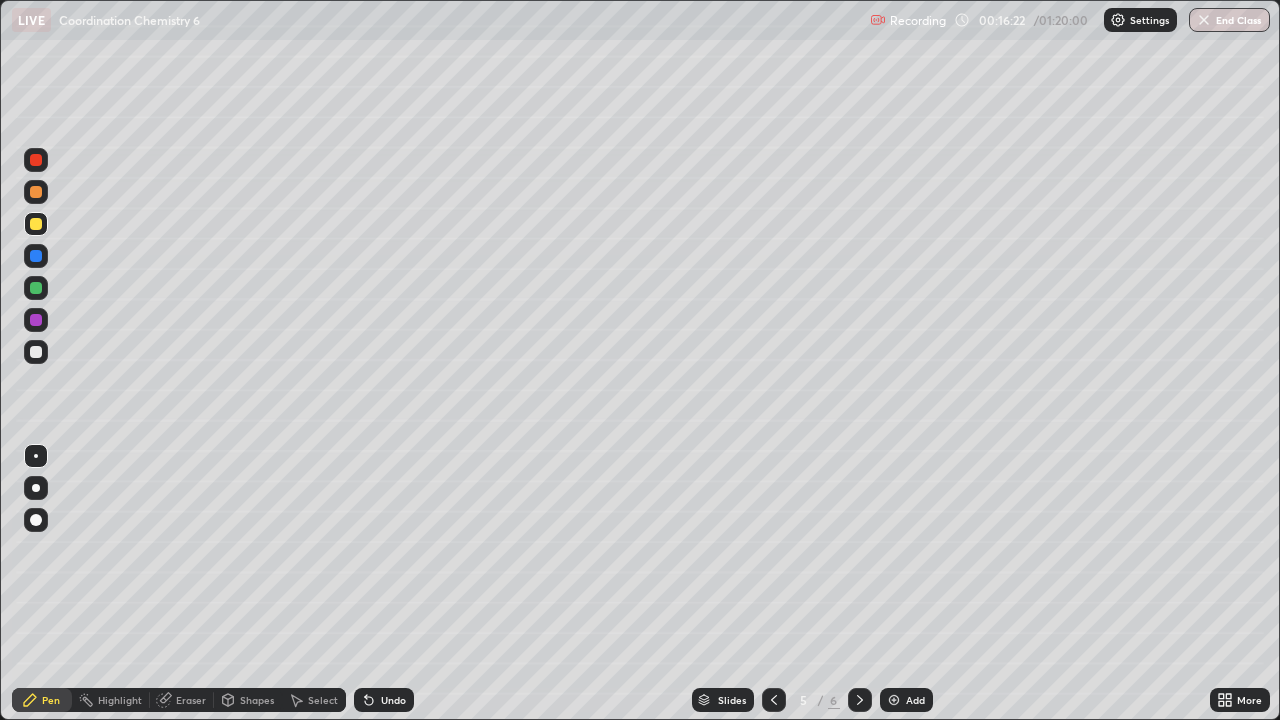 click 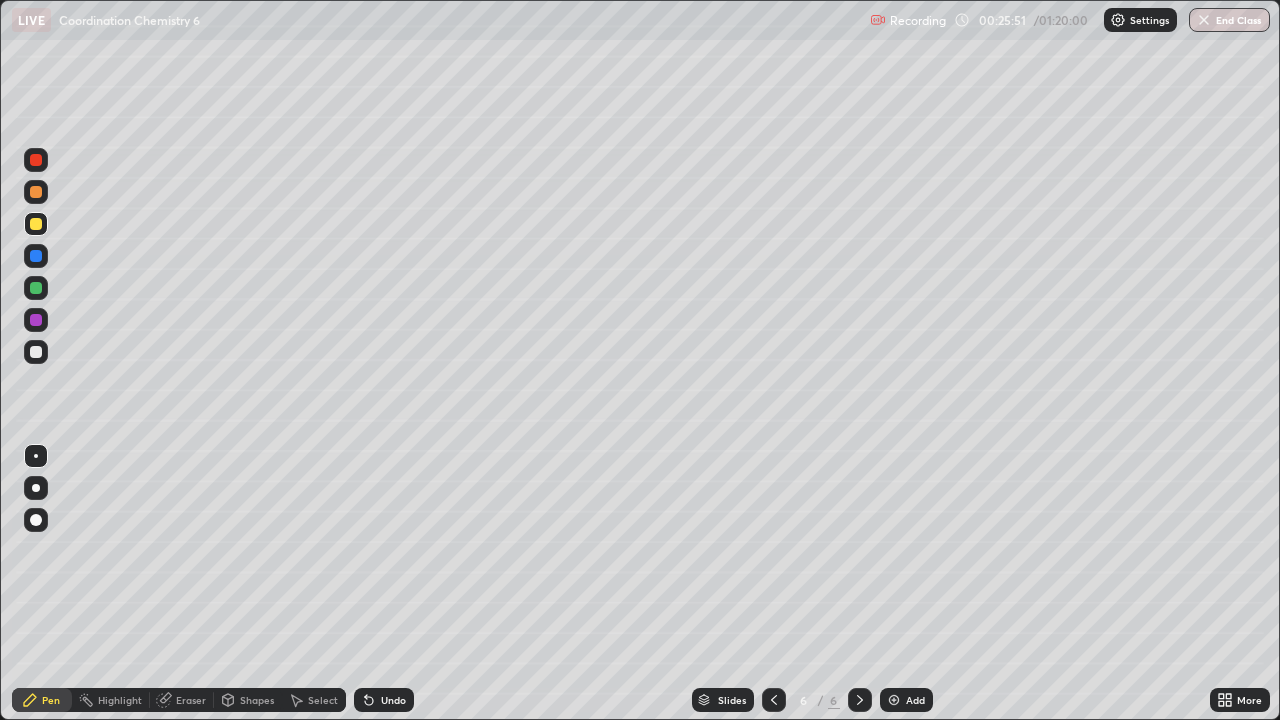click on "Undo" at bounding box center [393, 700] 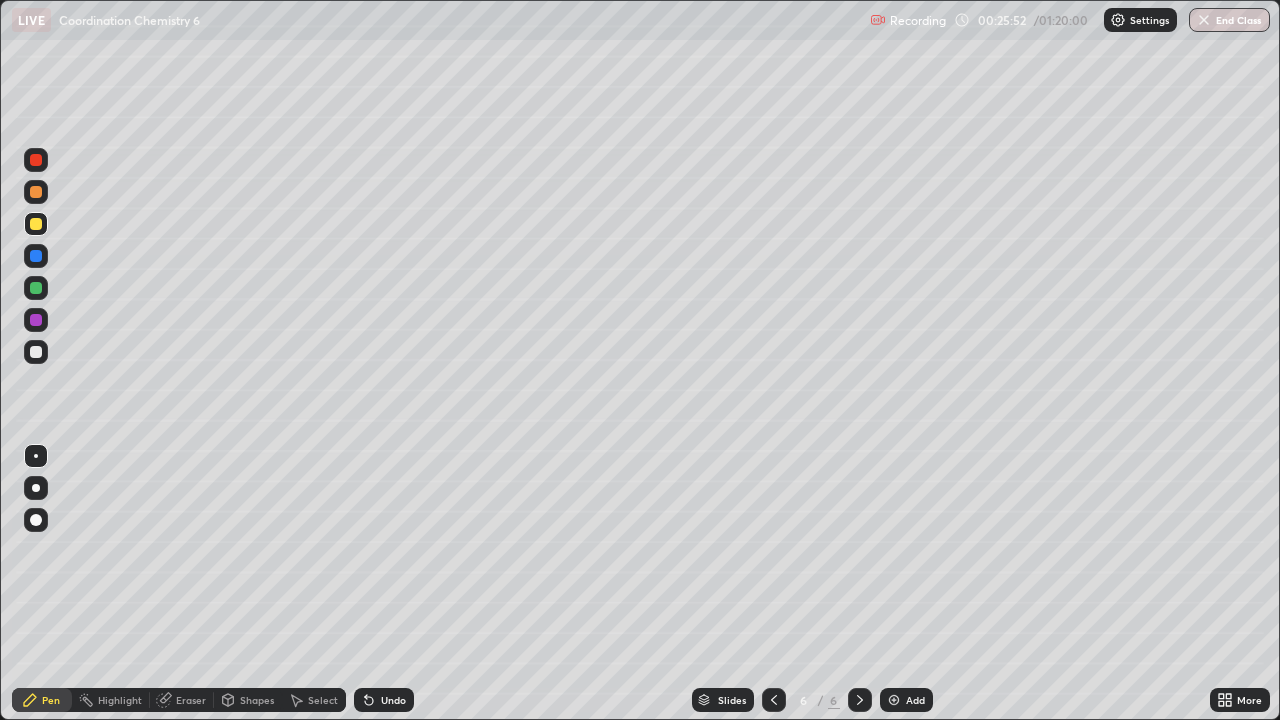 click on "Undo" at bounding box center (393, 700) 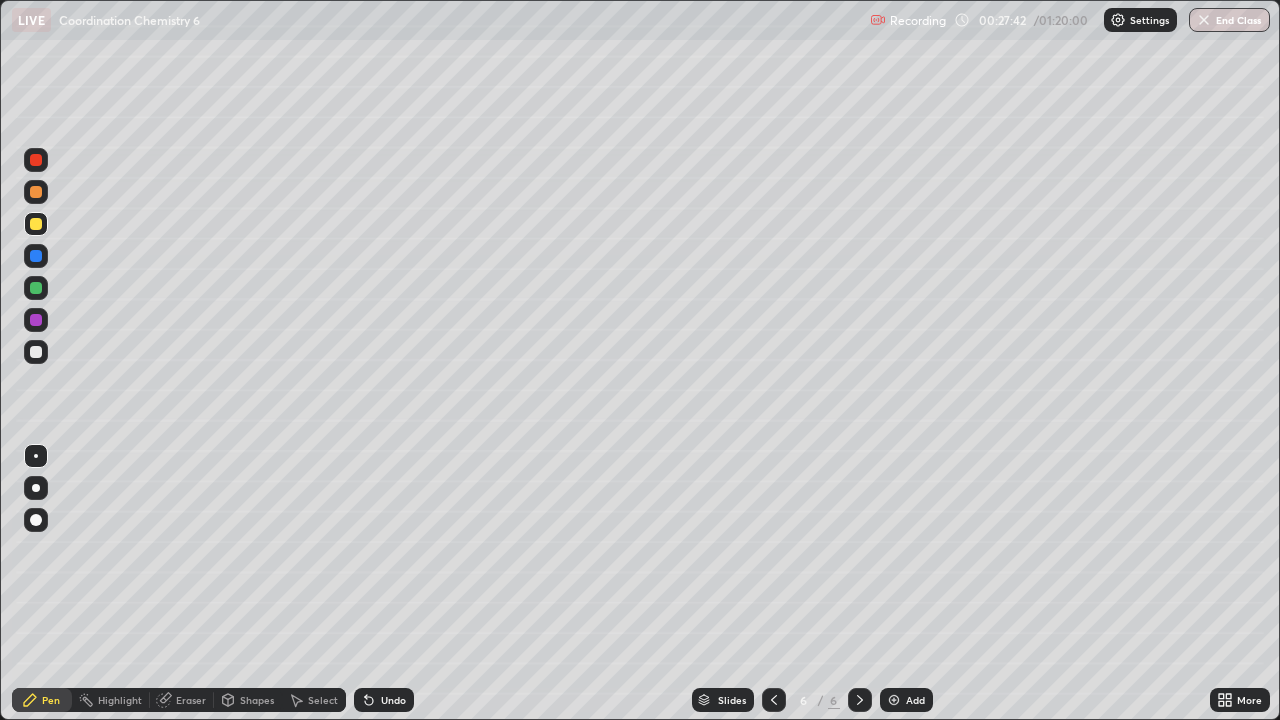 click on "Add" at bounding box center (915, 700) 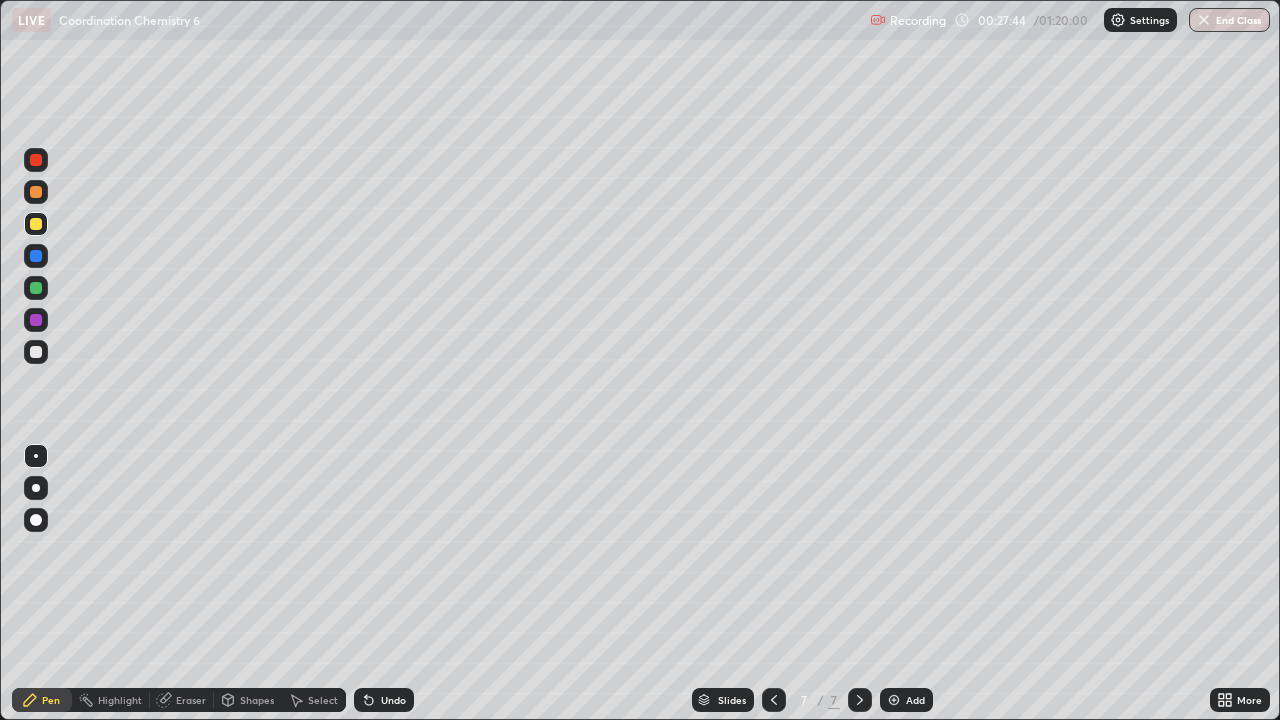 click at bounding box center (36, 352) 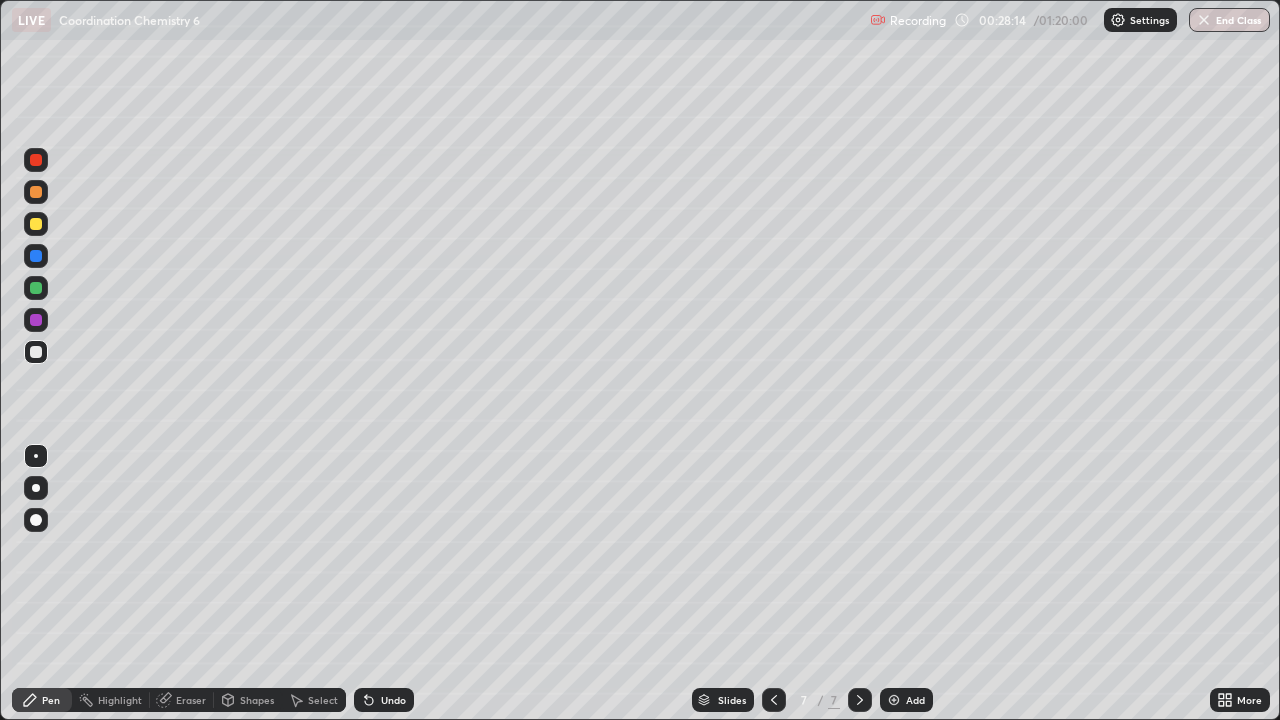 click on "Undo" at bounding box center (393, 700) 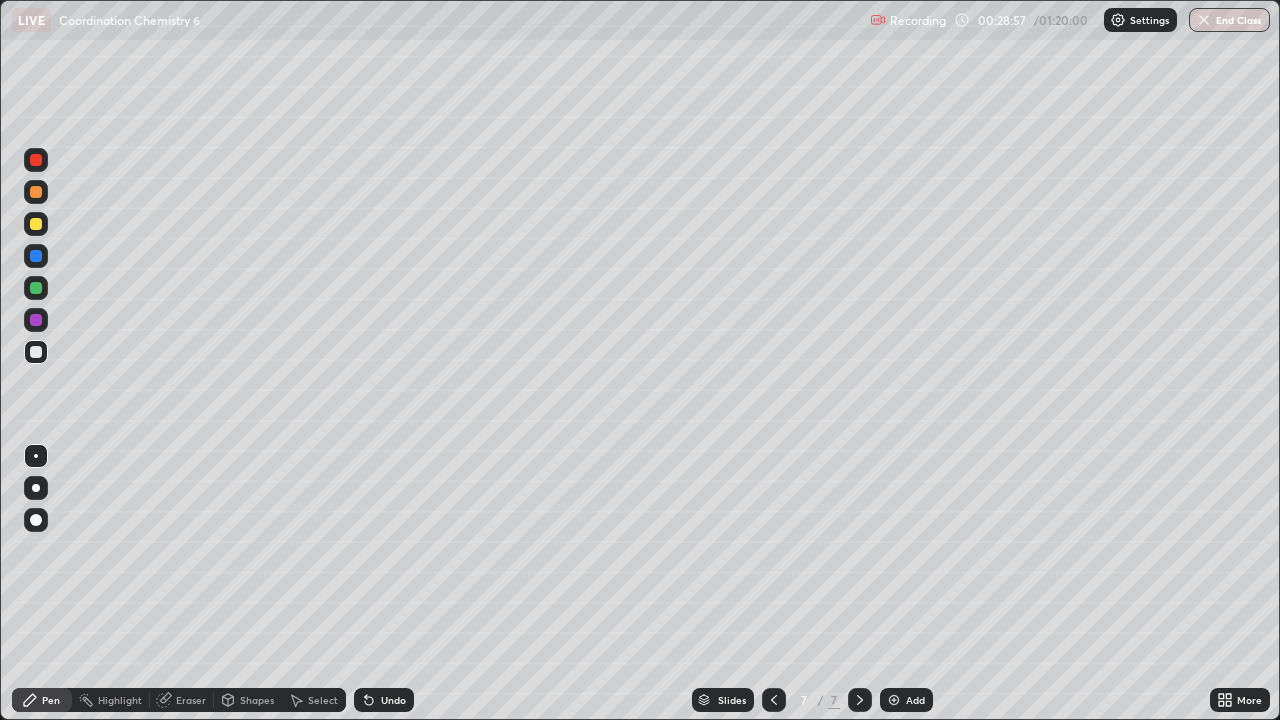 click at bounding box center [36, 224] 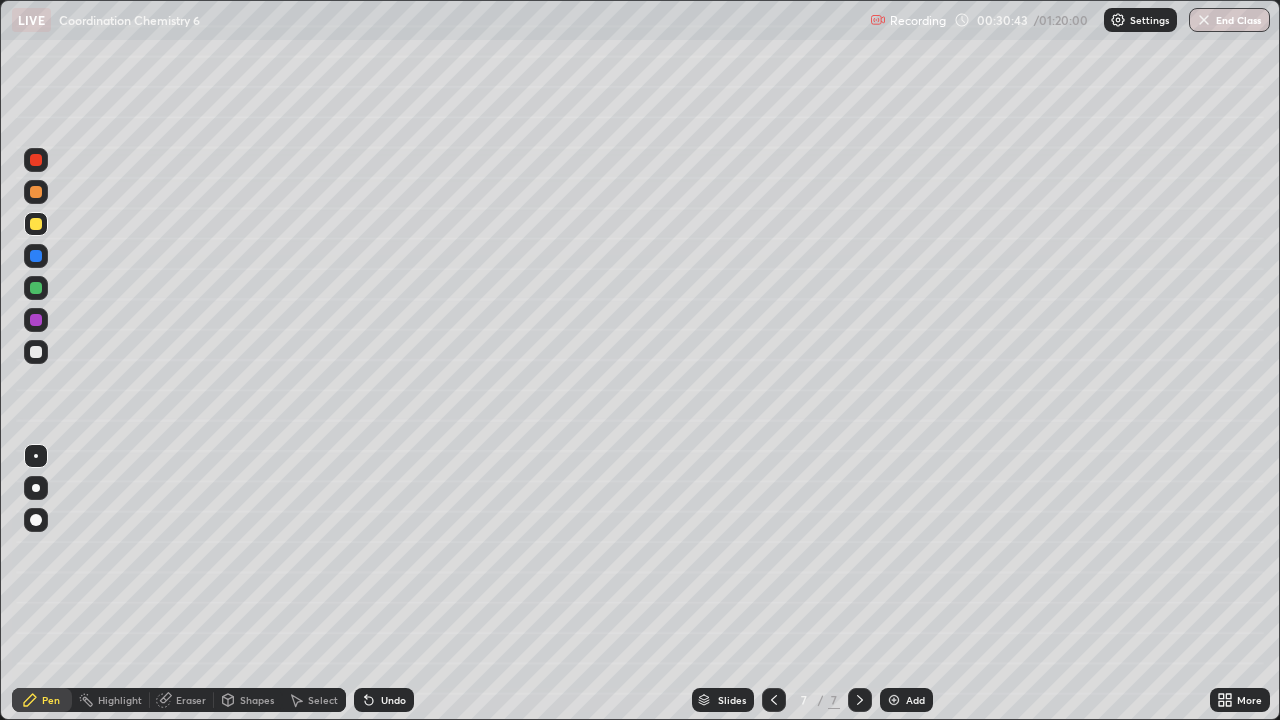 click on "Eraser" at bounding box center (191, 700) 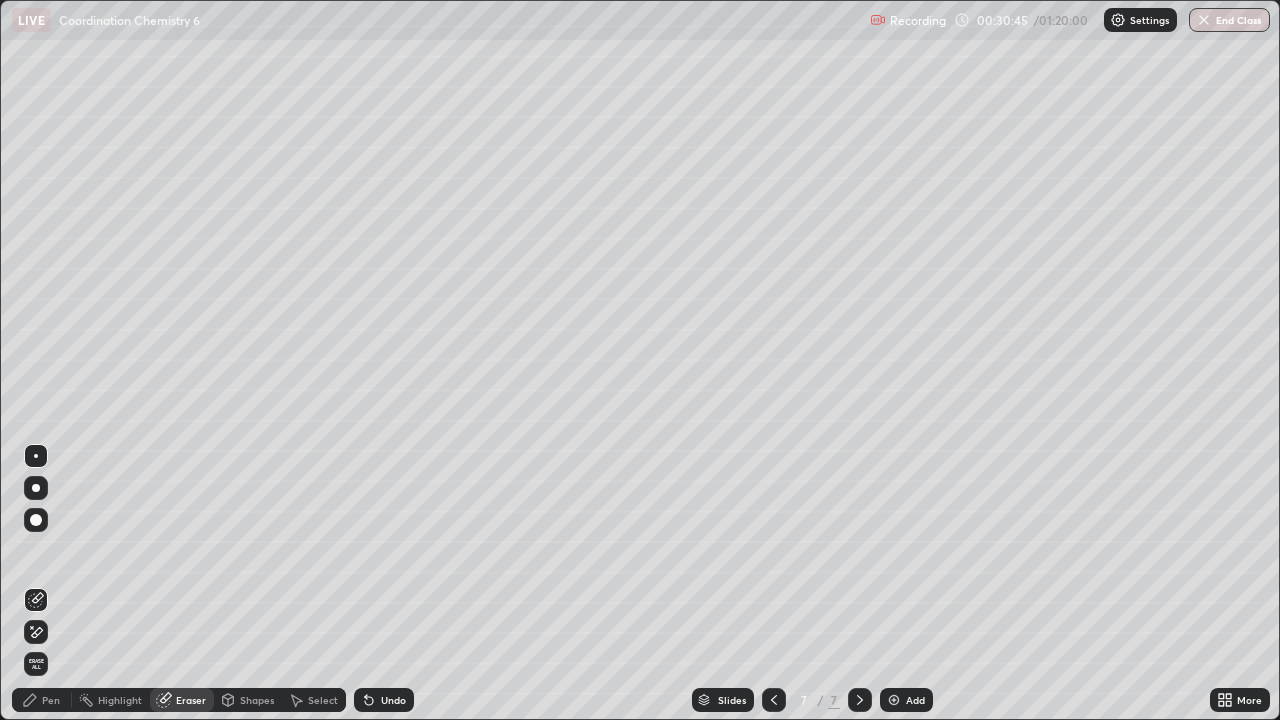 click on "Pen" at bounding box center (51, 700) 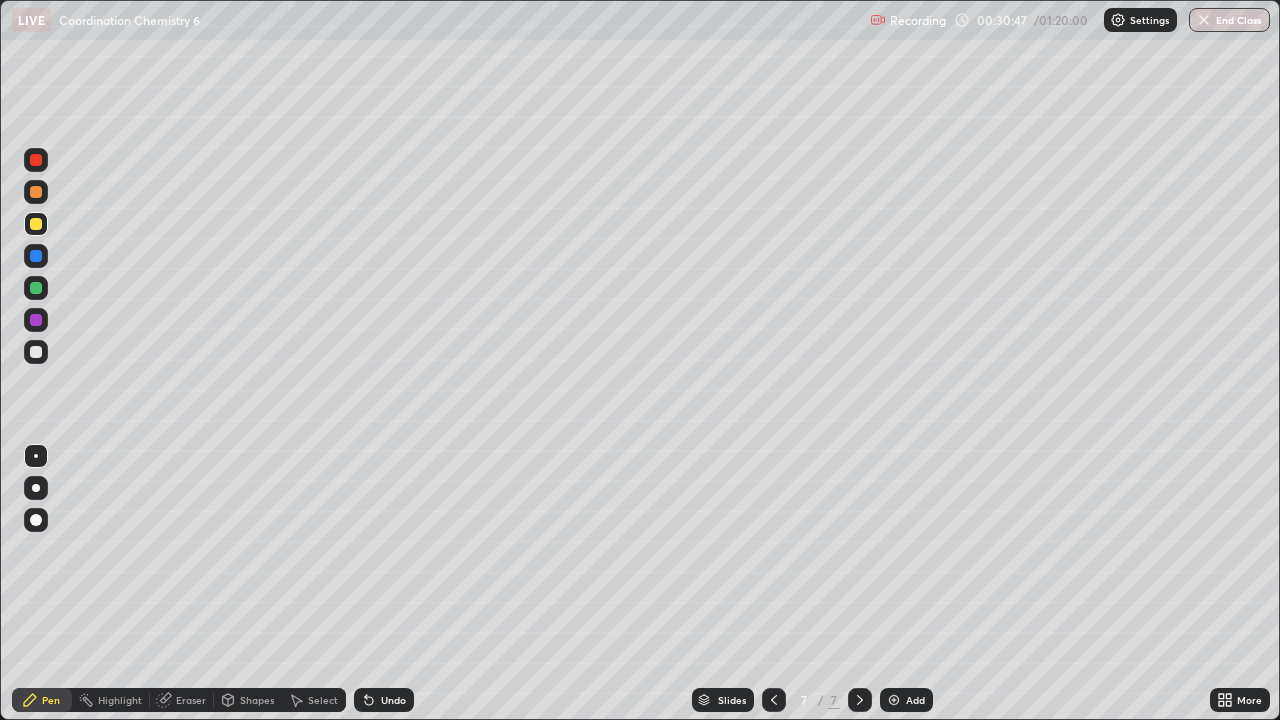 click on "Eraser" at bounding box center [191, 700] 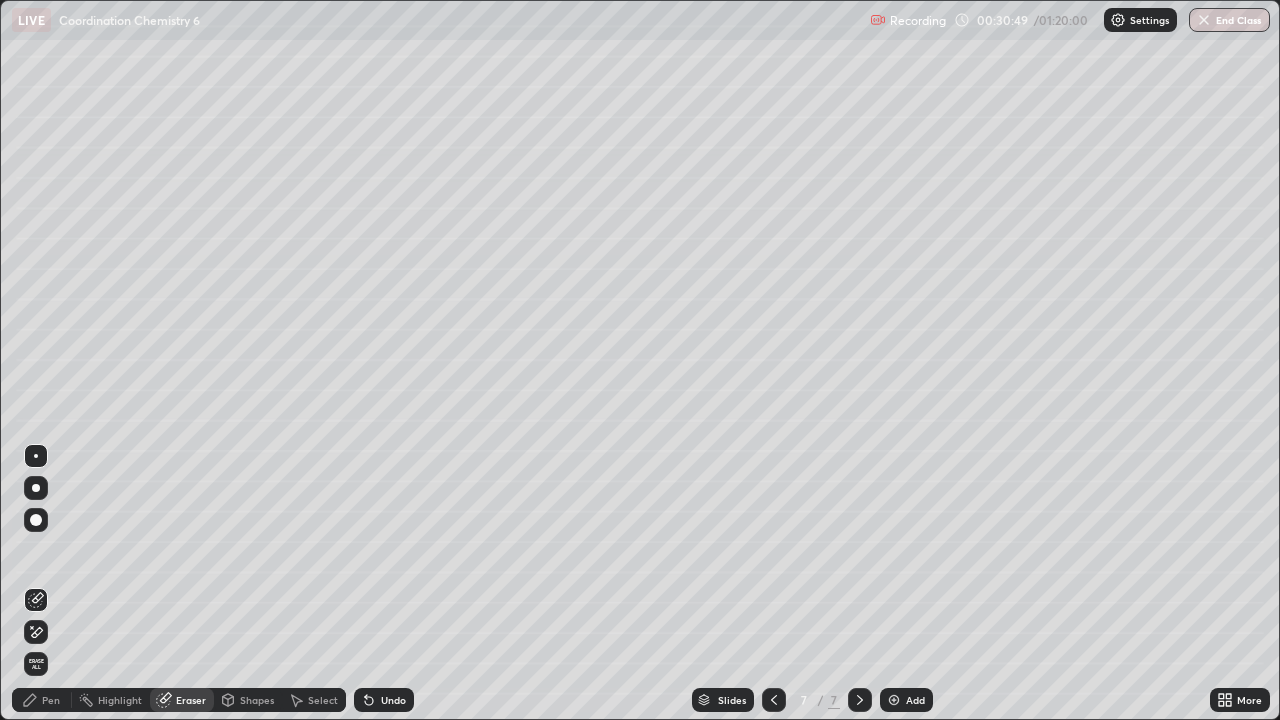 click on "Pen" at bounding box center [42, 700] 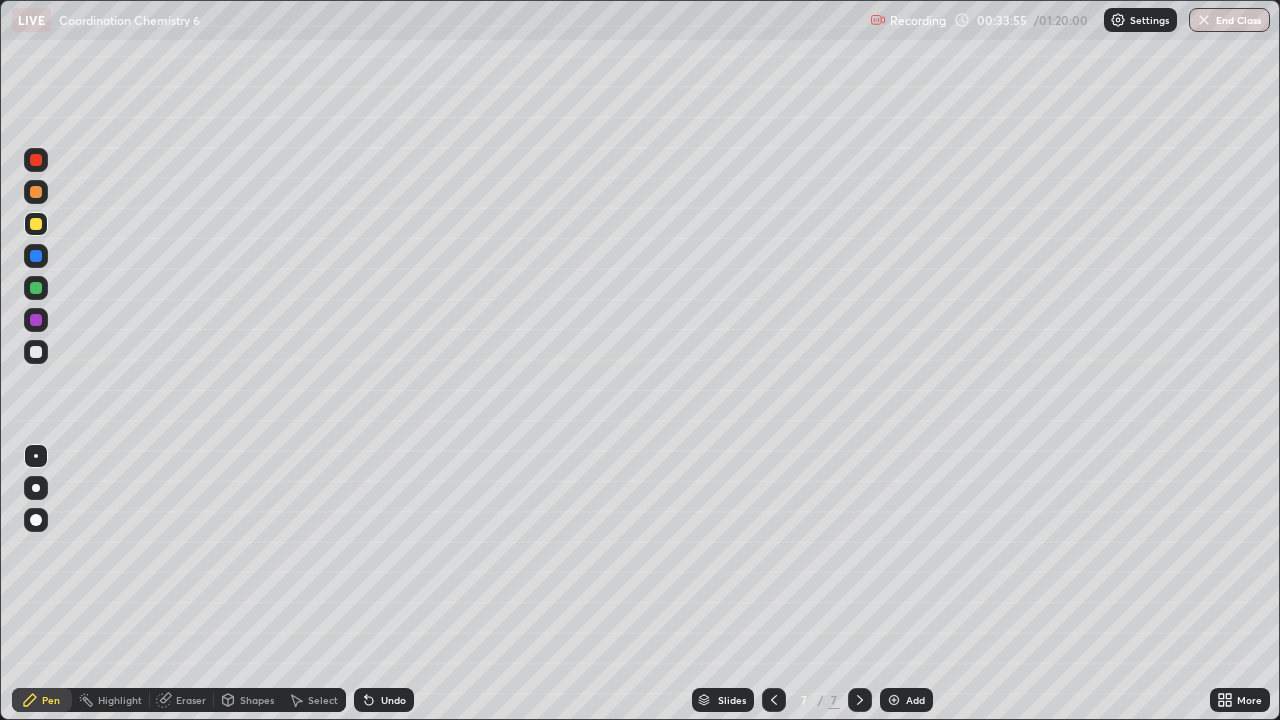 click on "Undo" at bounding box center [393, 700] 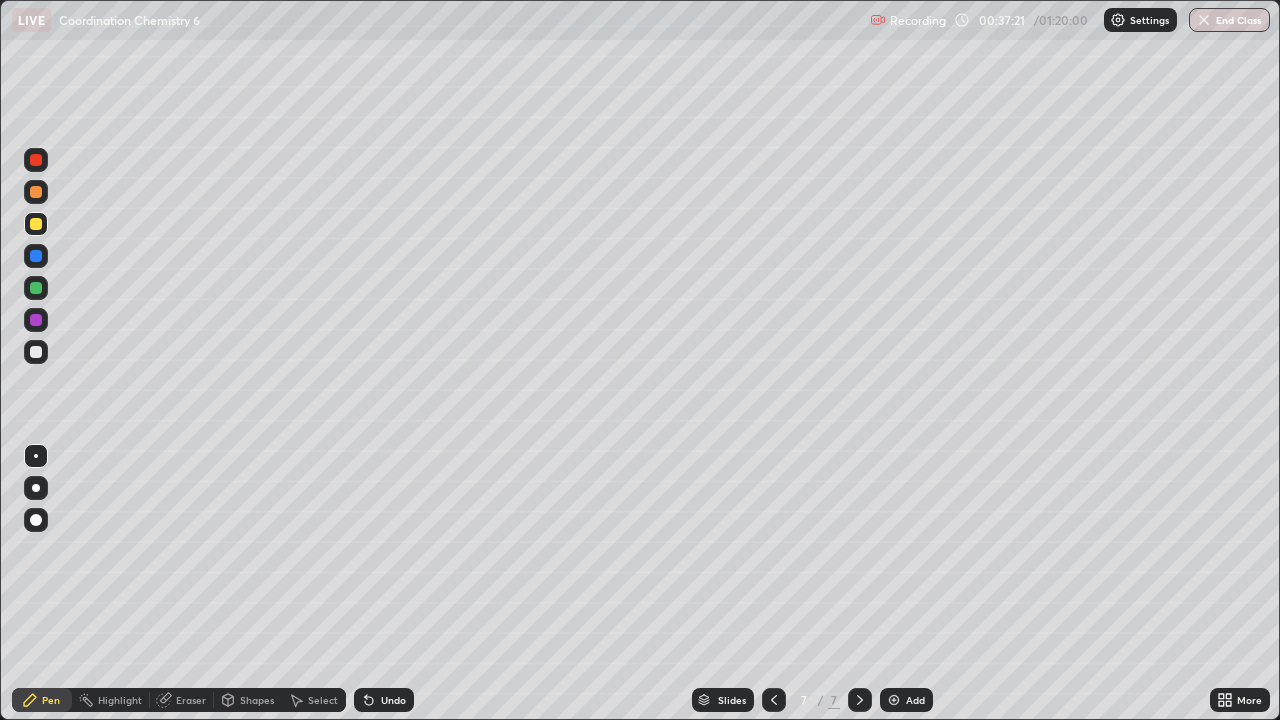 click on "Add" at bounding box center (906, 700) 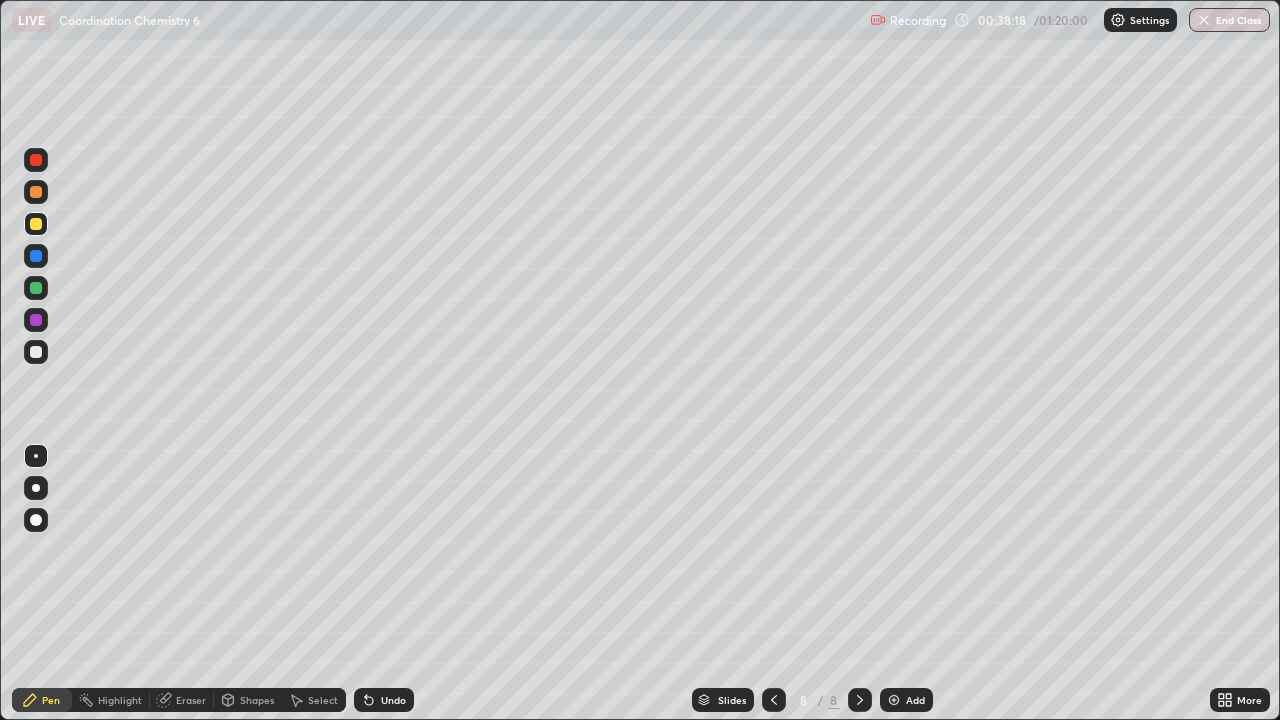 click on "Eraser" at bounding box center (191, 700) 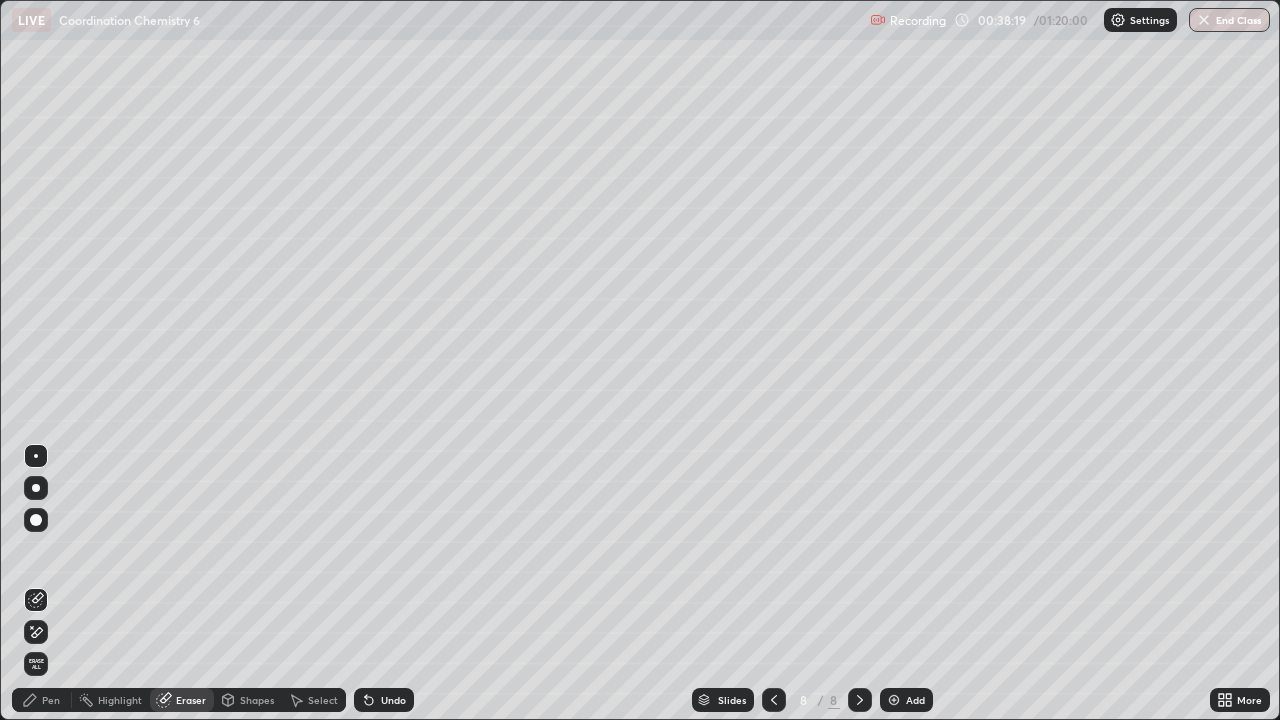 click on "Undo" at bounding box center [393, 700] 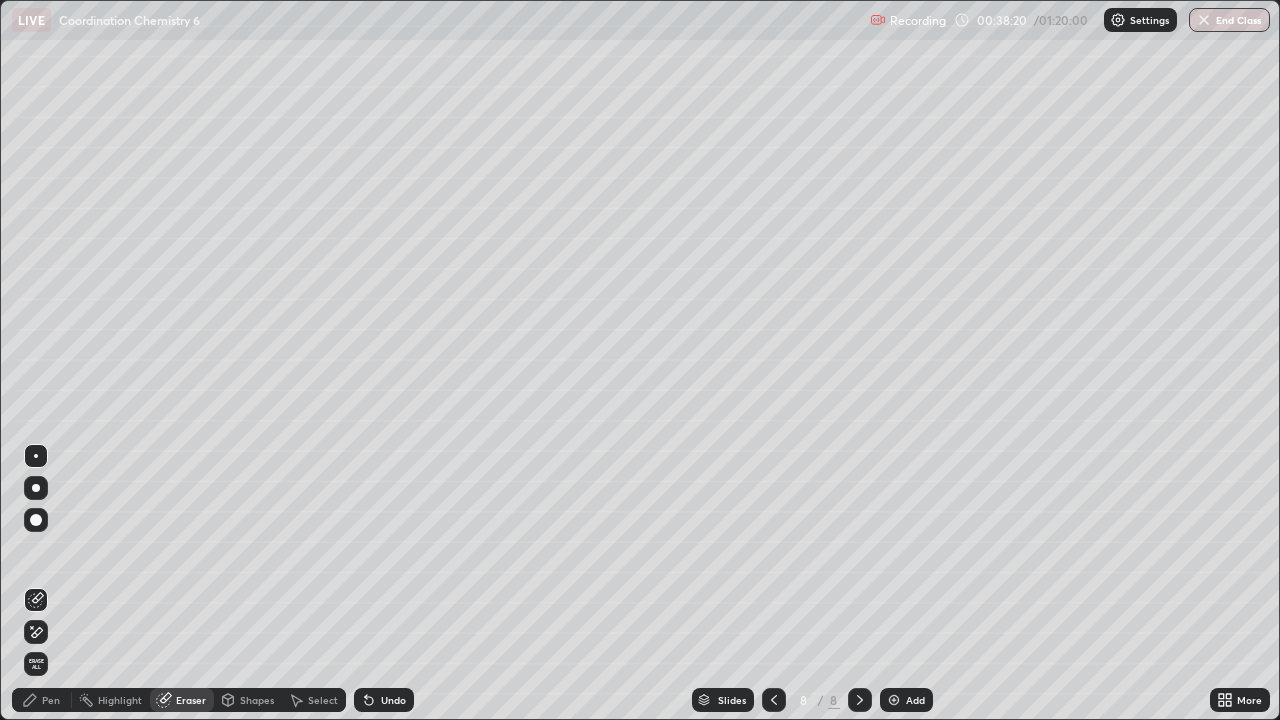 click on "Undo" at bounding box center [393, 700] 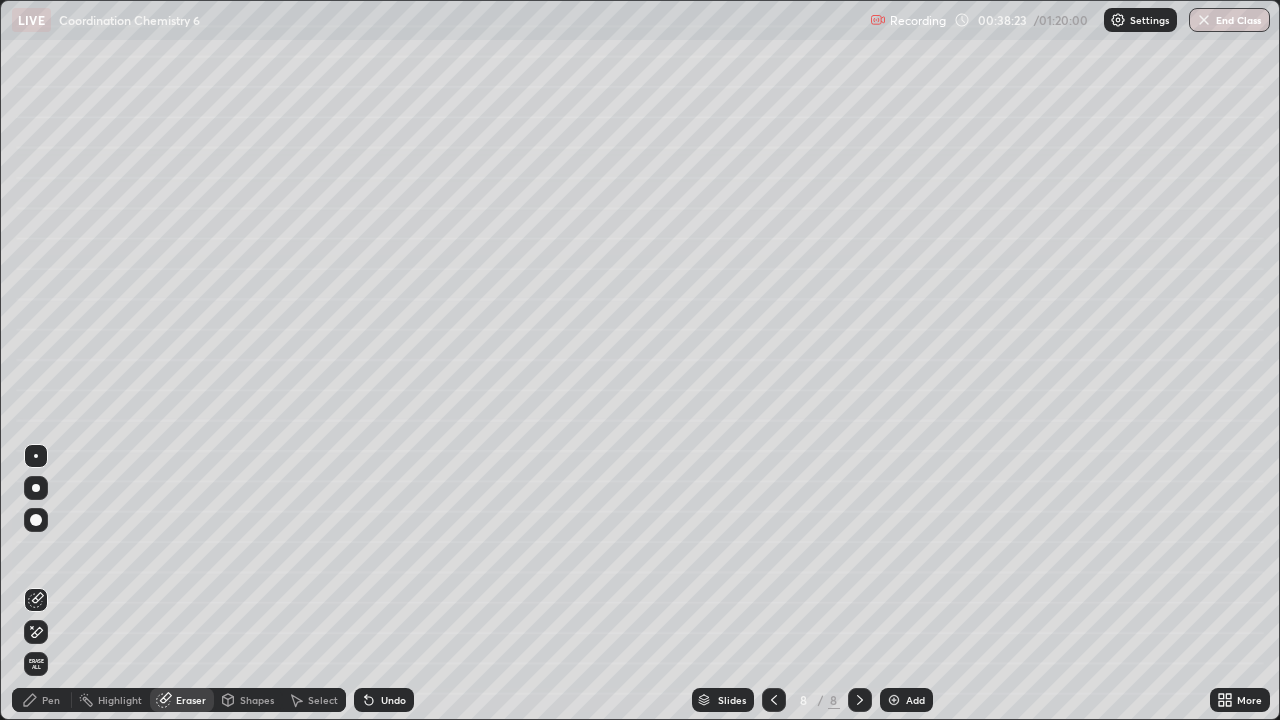 click on "Pen" at bounding box center [42, 700] 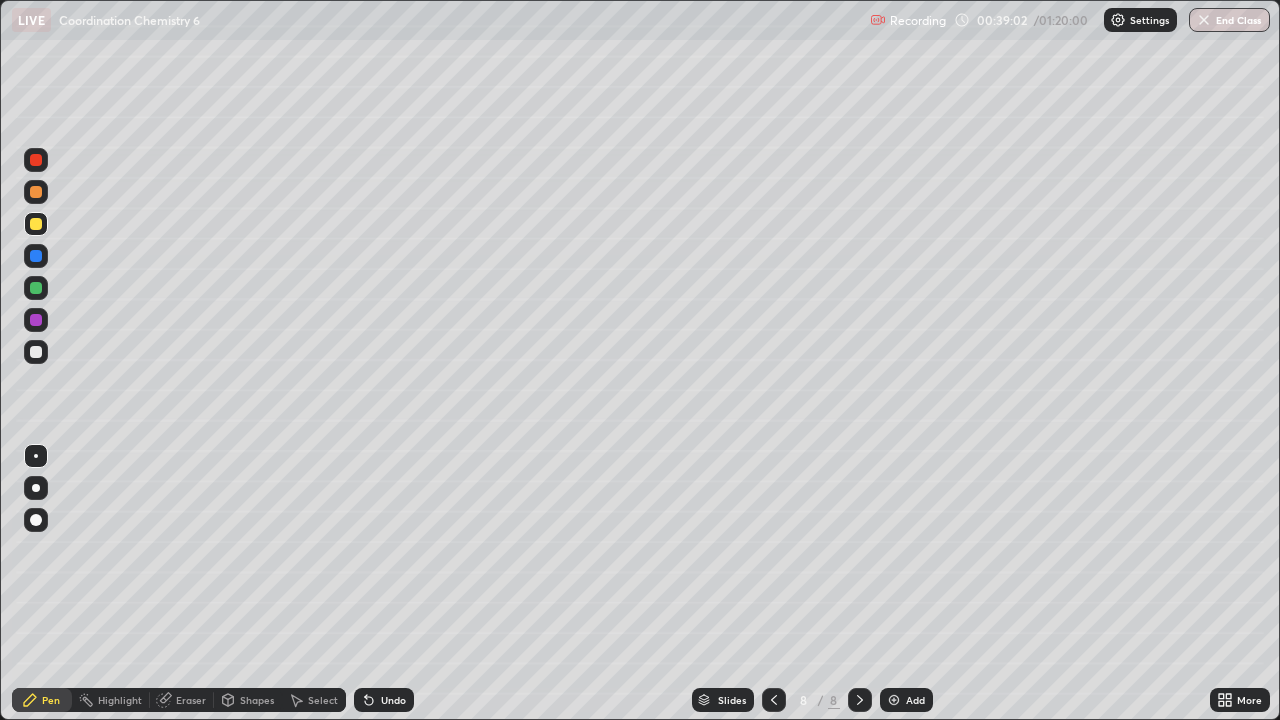 click on "Undo" at bounding box center (384, 700) 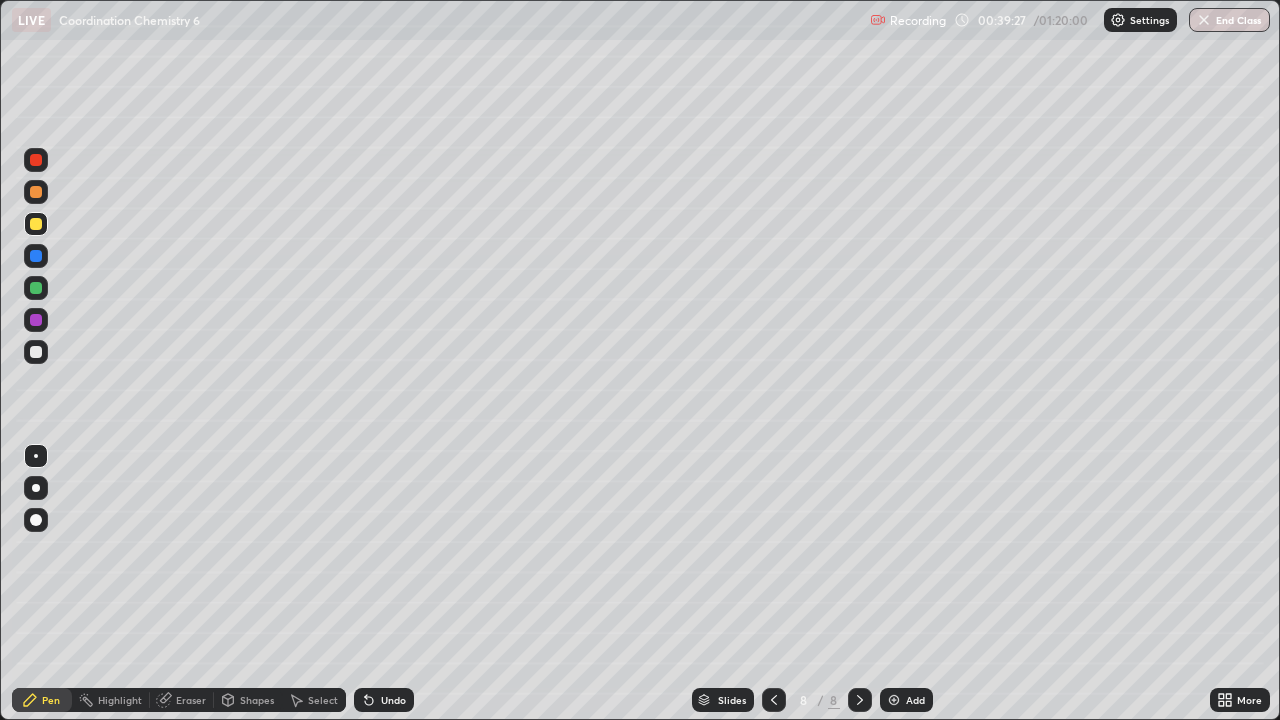 click on "Undo" at bounding box center (393, 700) 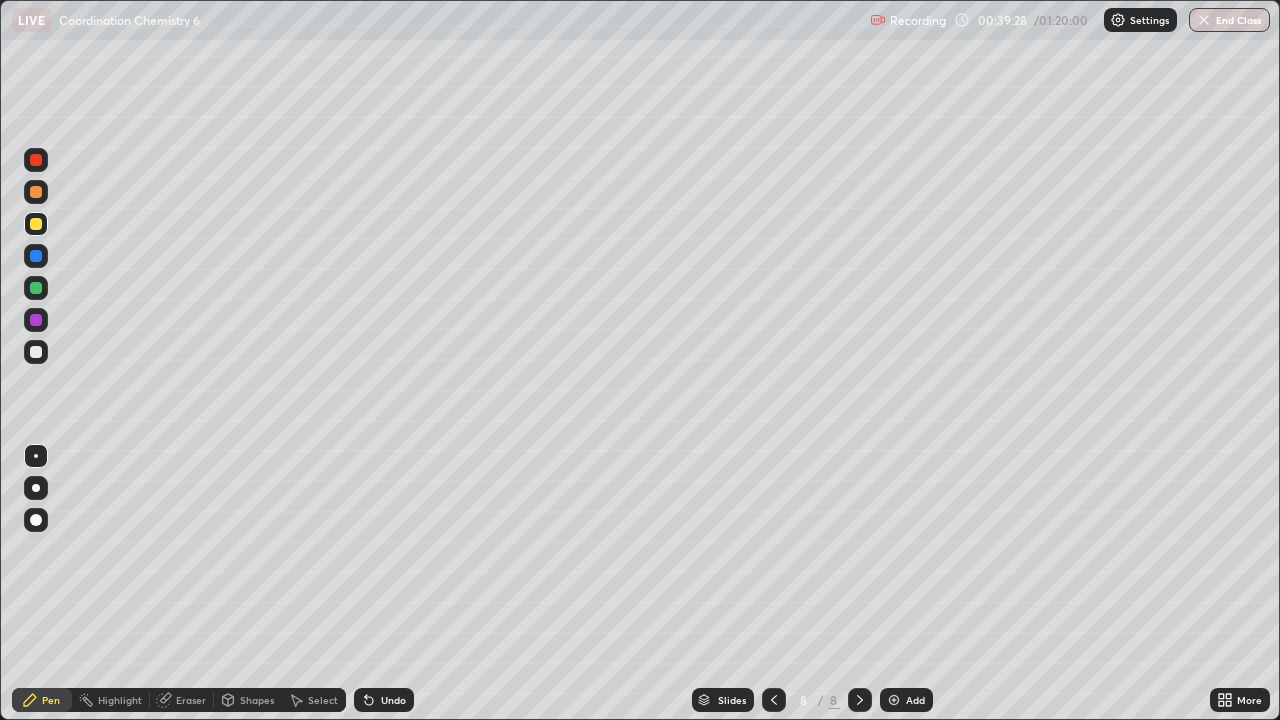 click on "Undo" at bounding box center (384, 700) 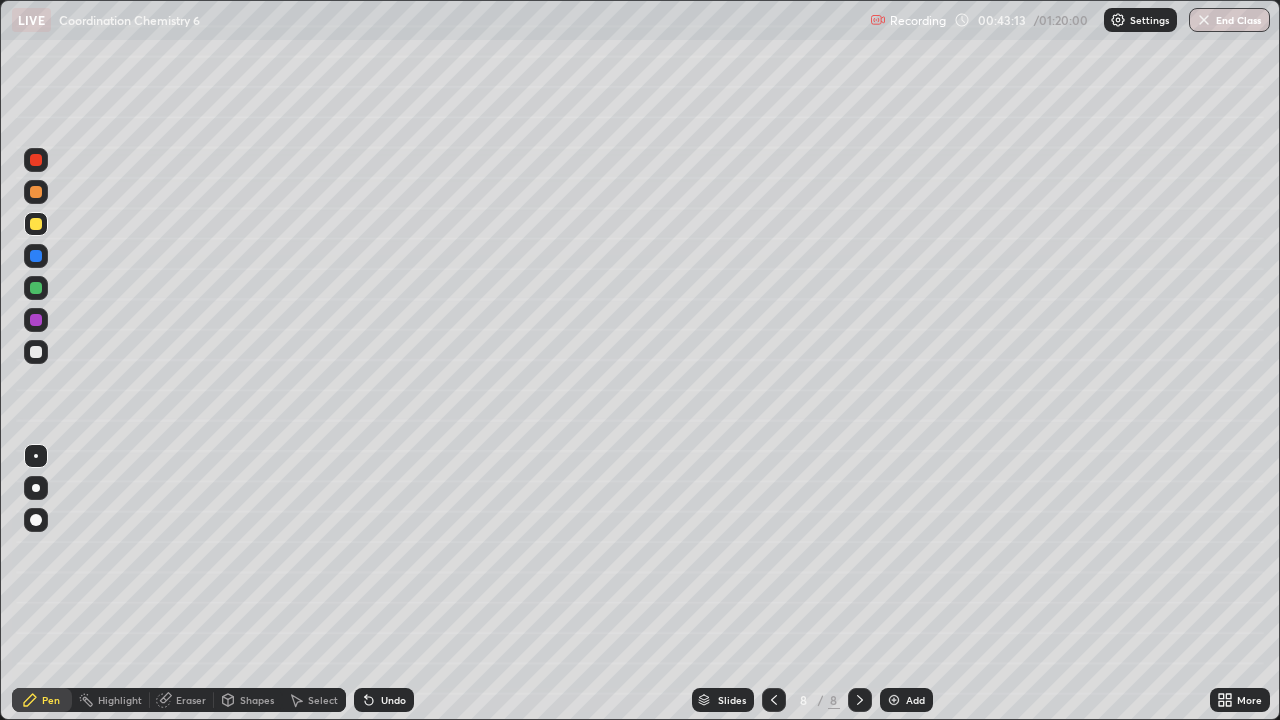 click 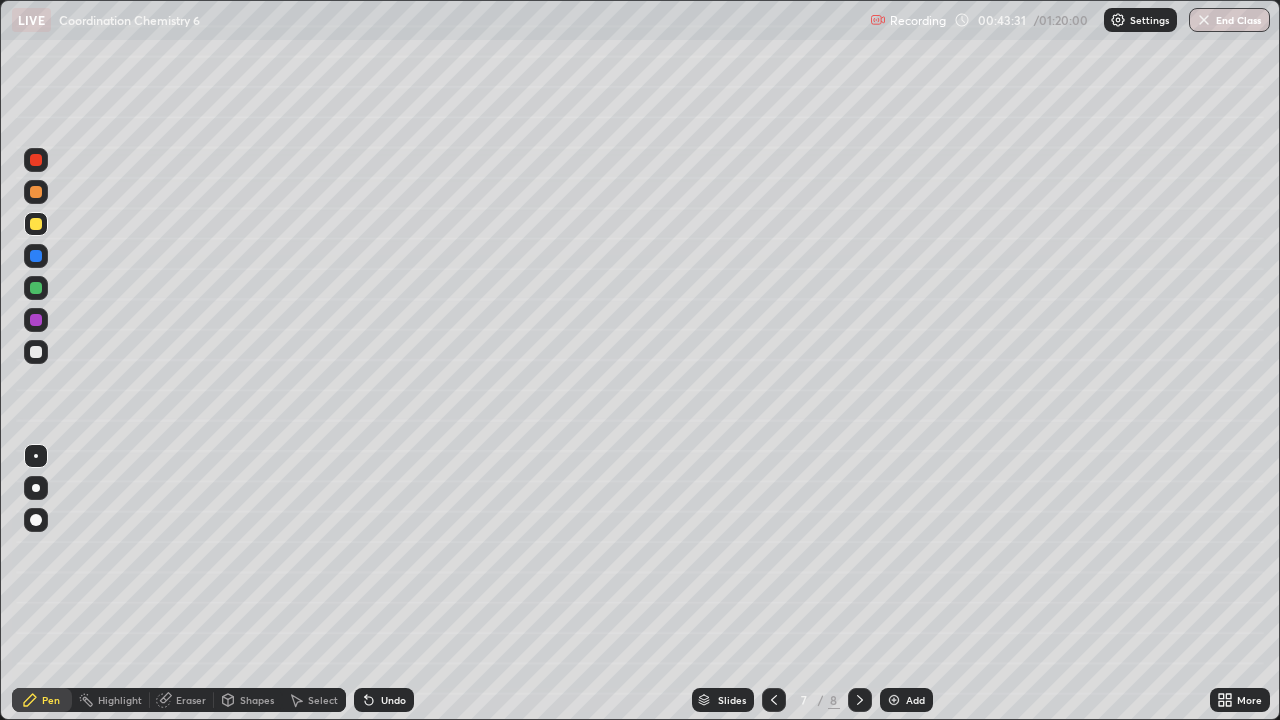 click 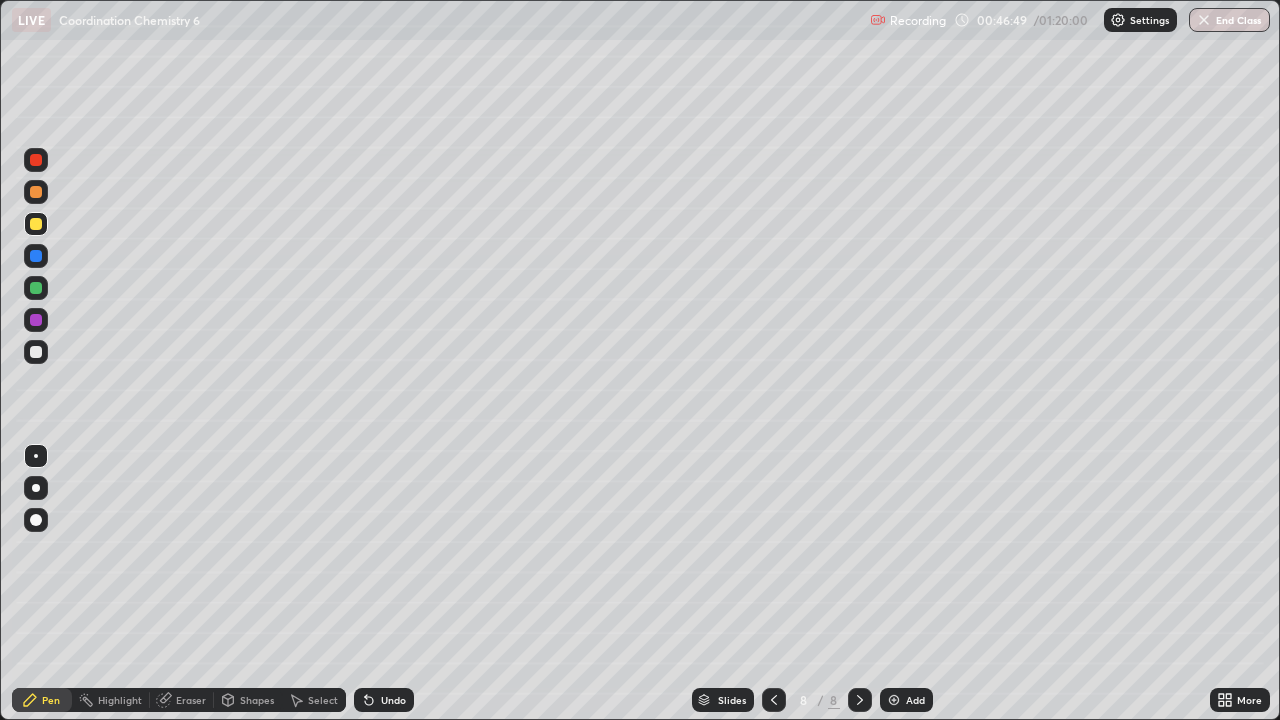 click on "Add" at bounding box center (906, 700) 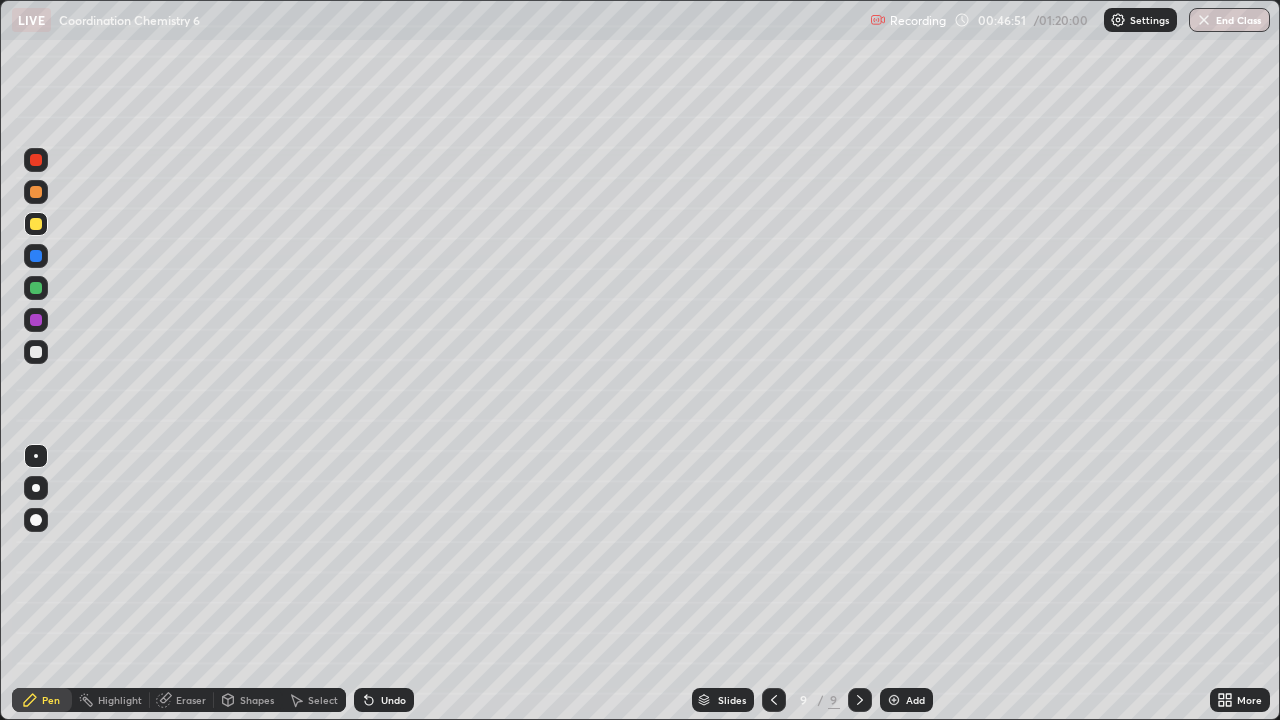 click at bounding box center [36, 352] 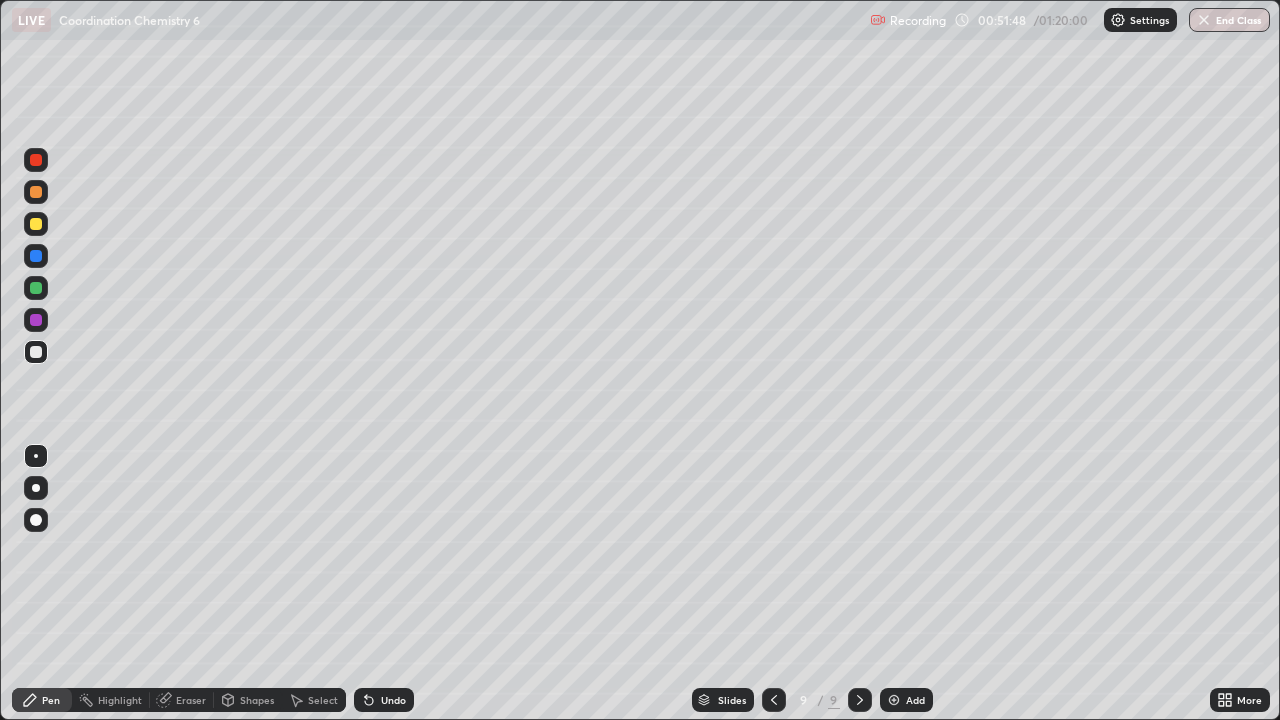 click at bounding box center [36, 224] 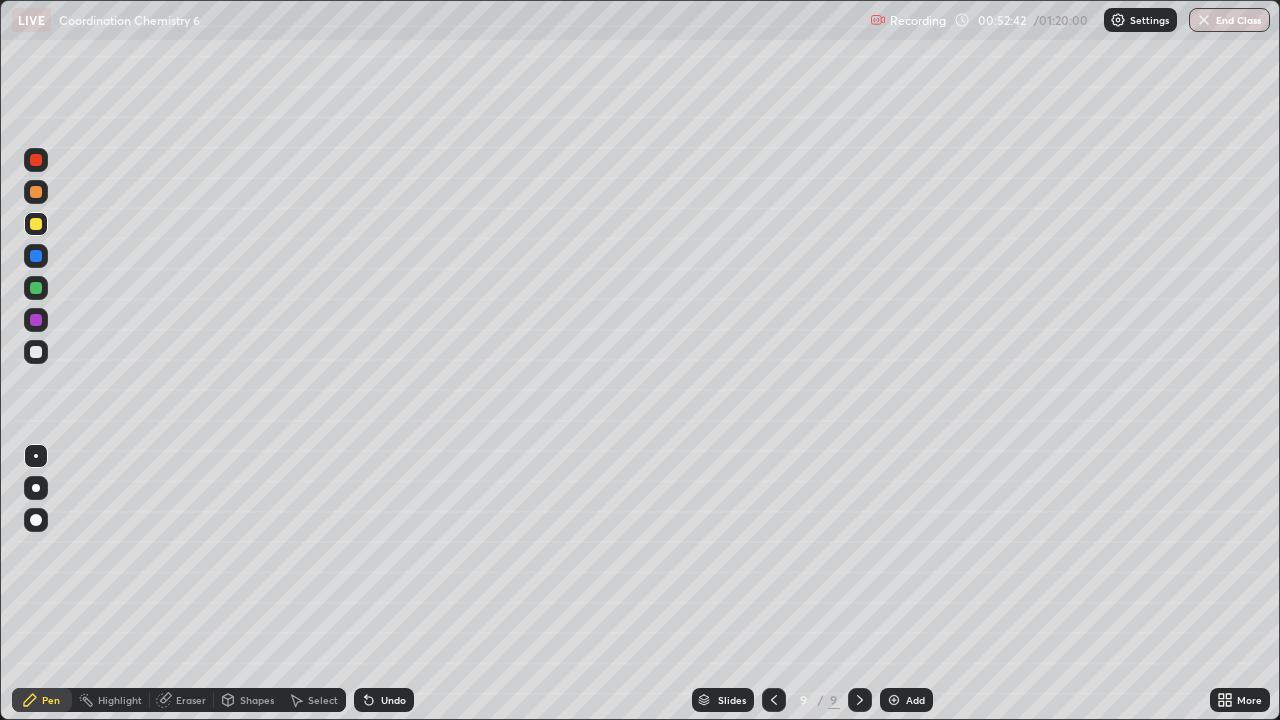click 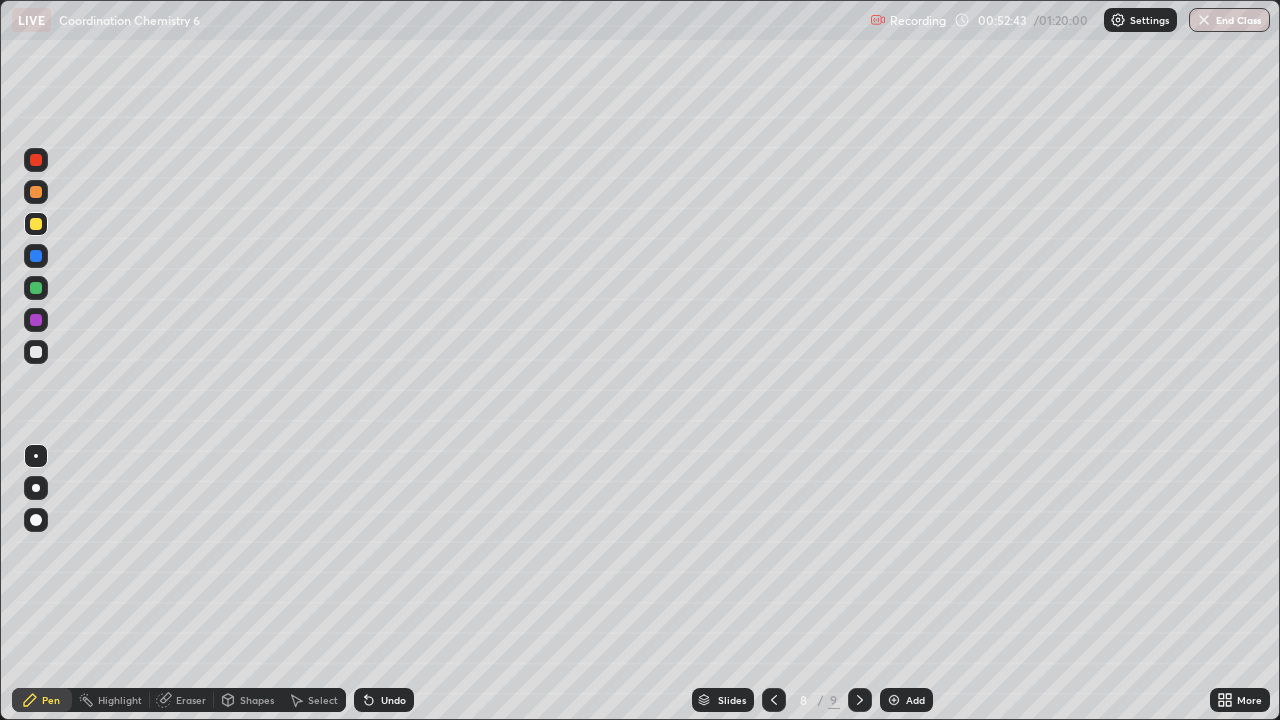 click 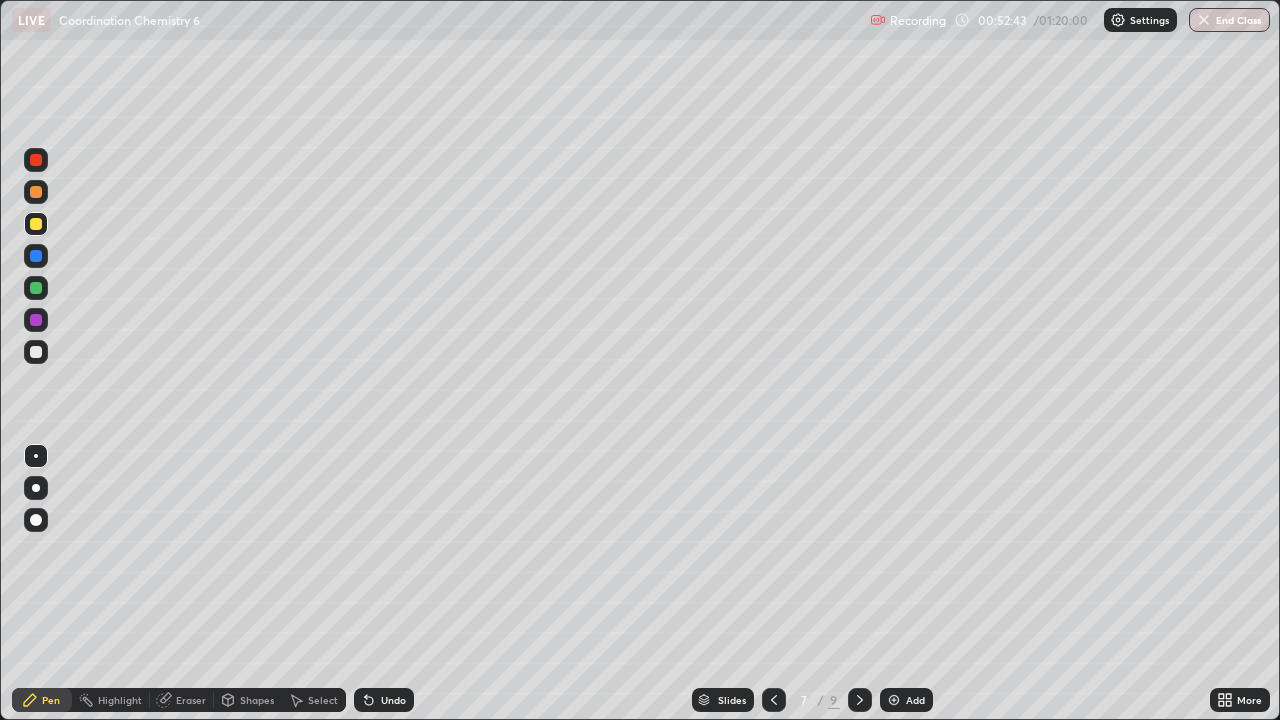 click 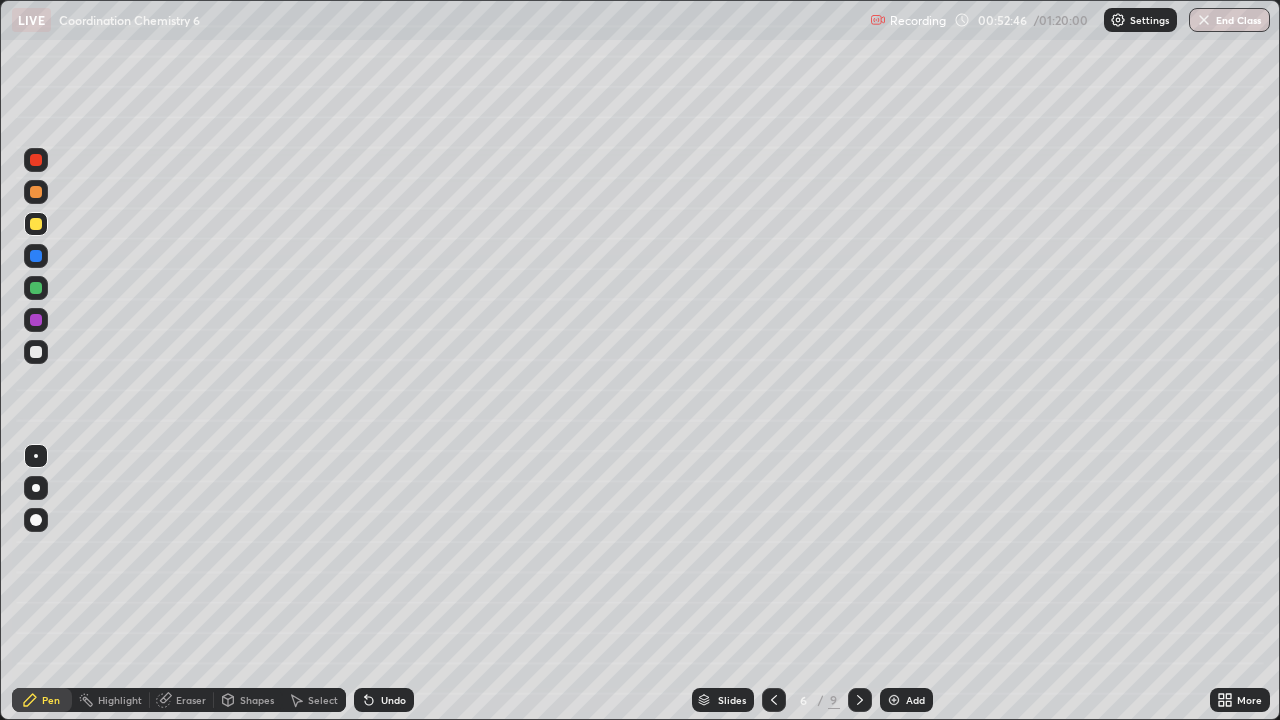 click 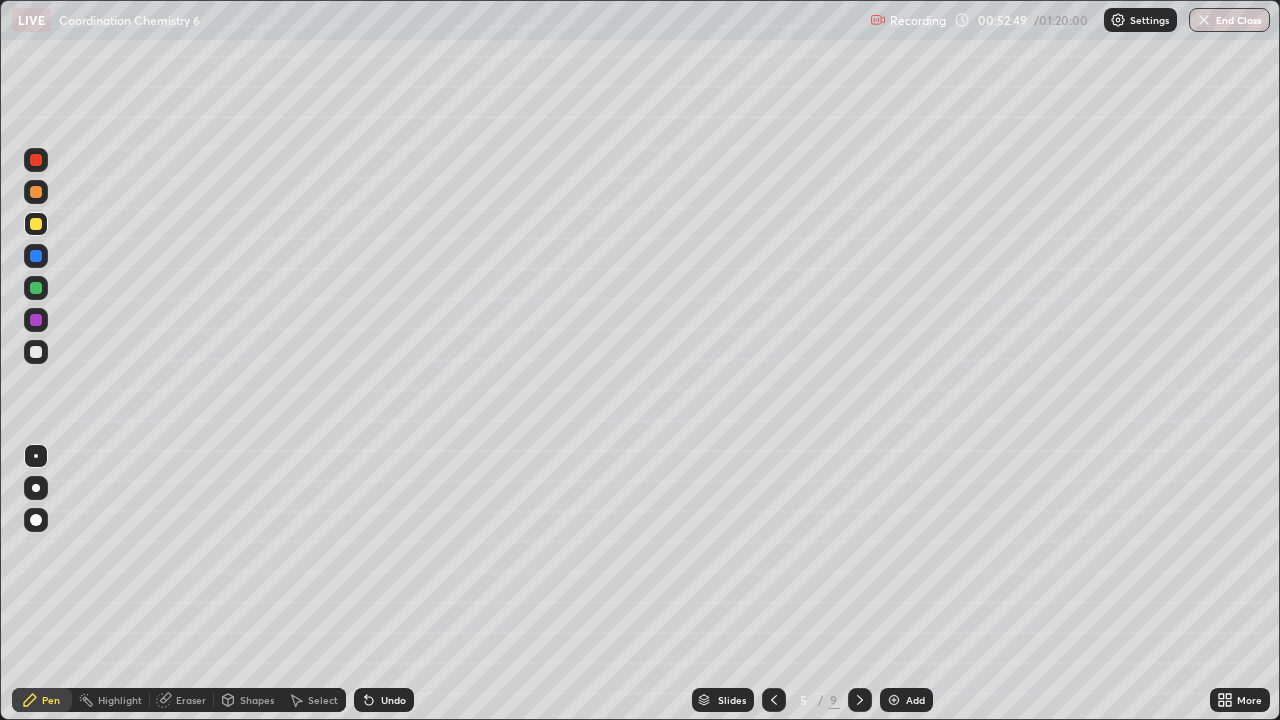 click 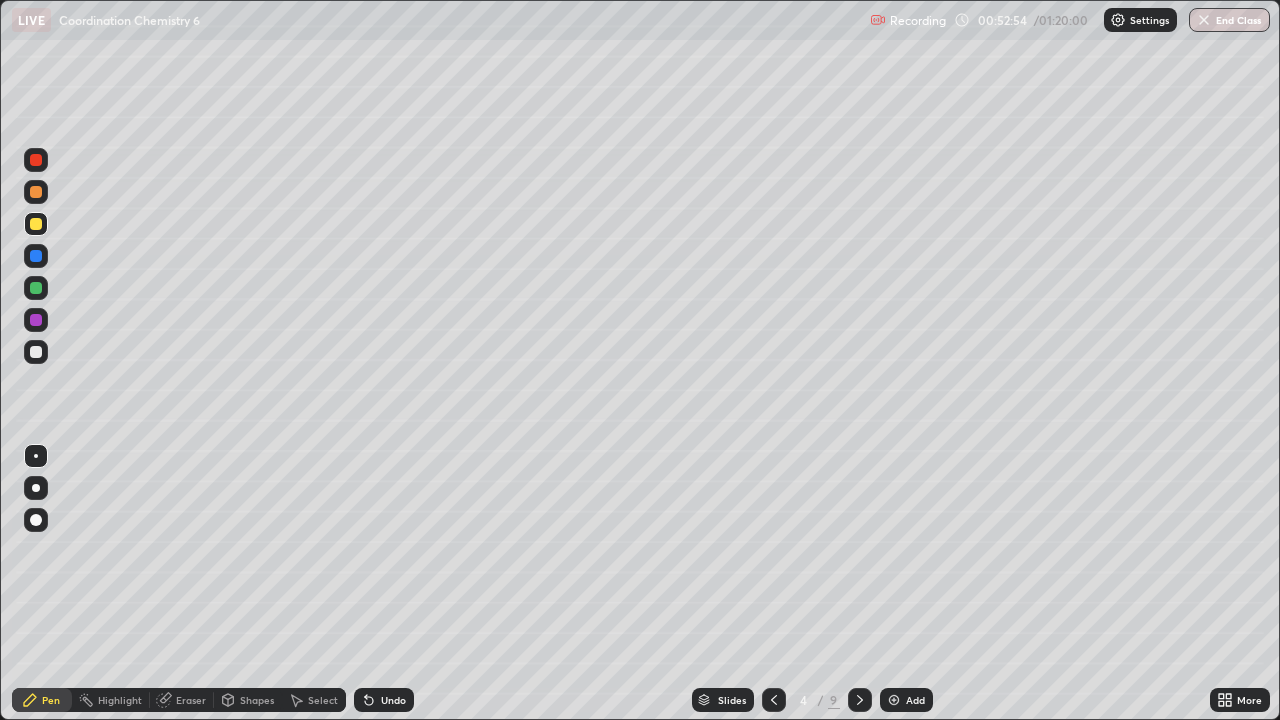 click at bounding box center [860, 700] 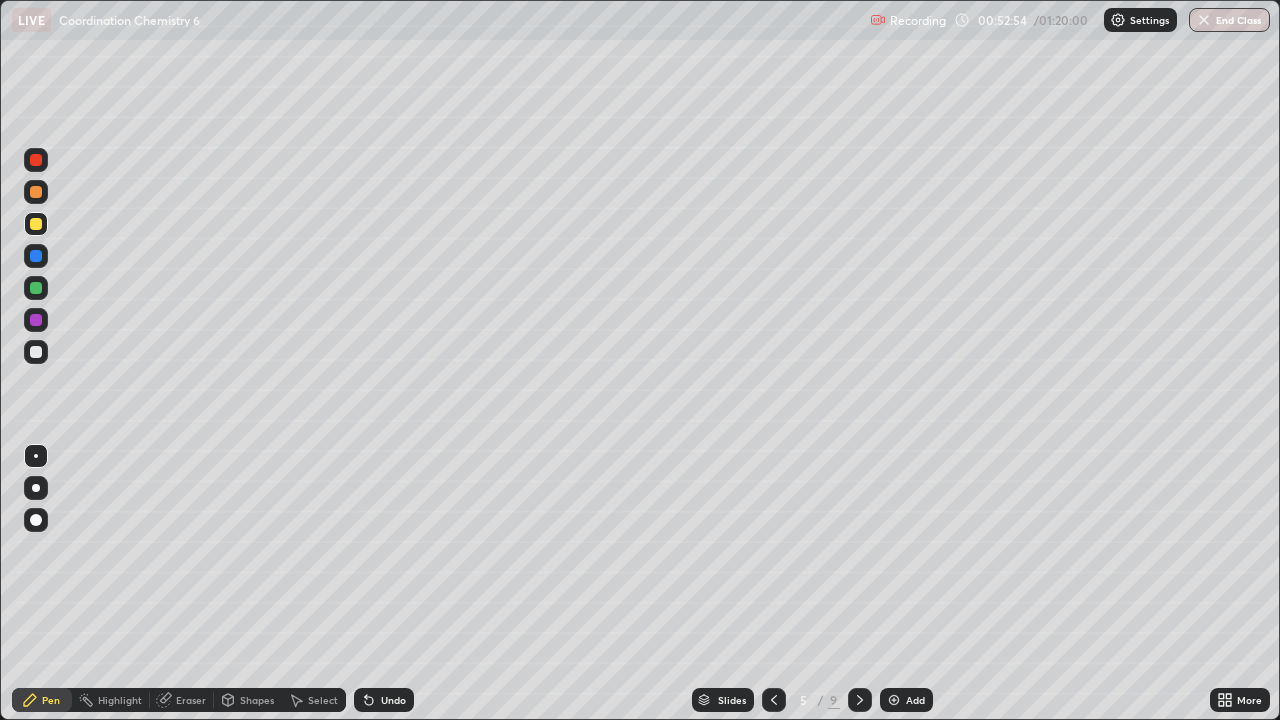 click 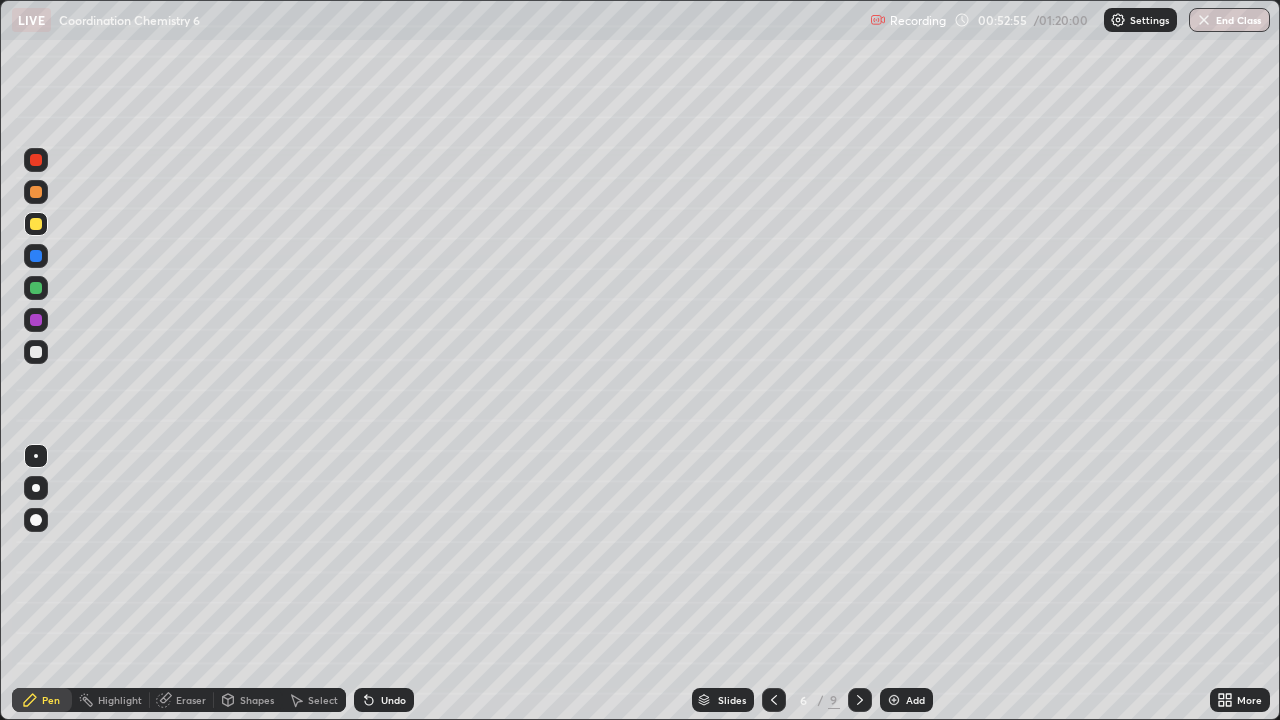 click 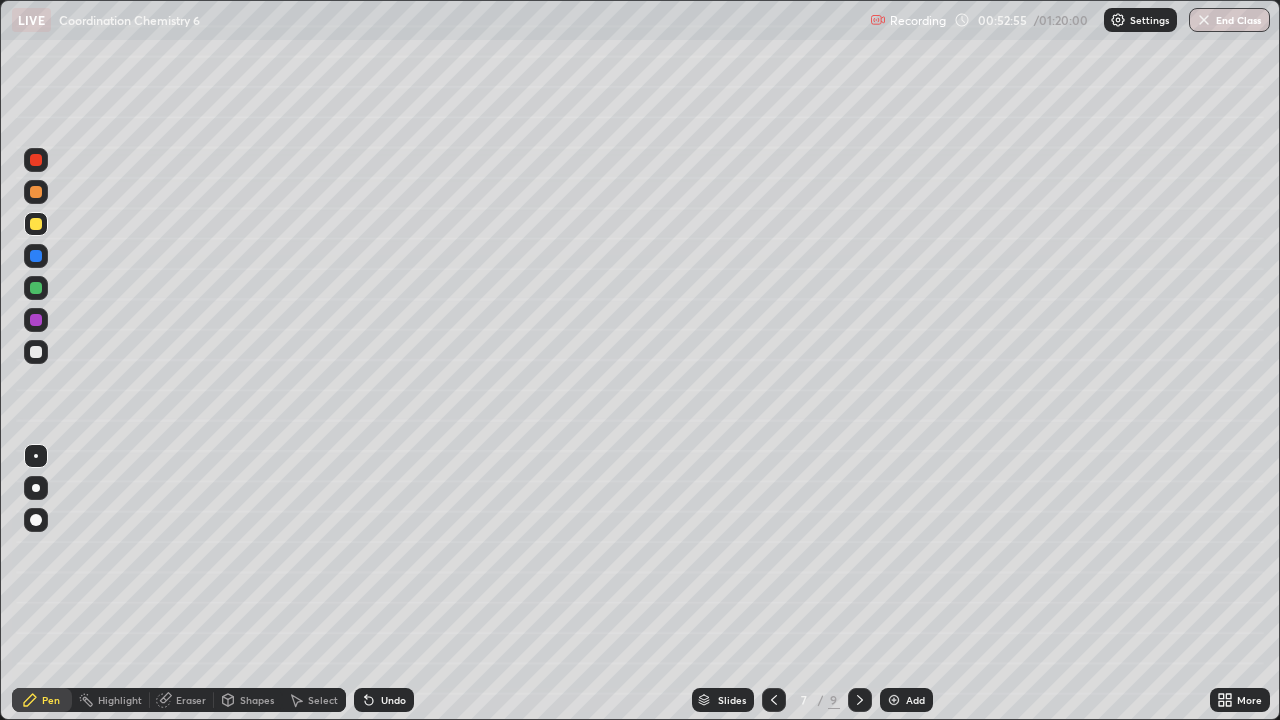 click 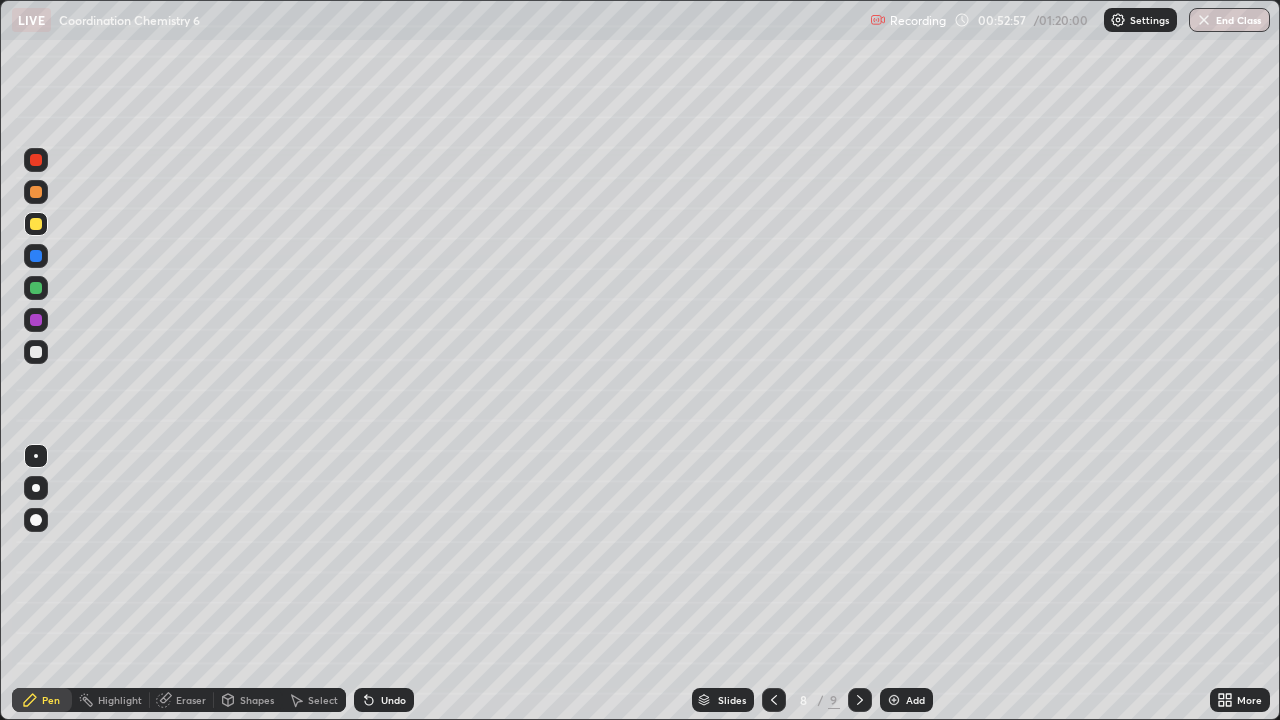 click at bounding box center (860, 700) 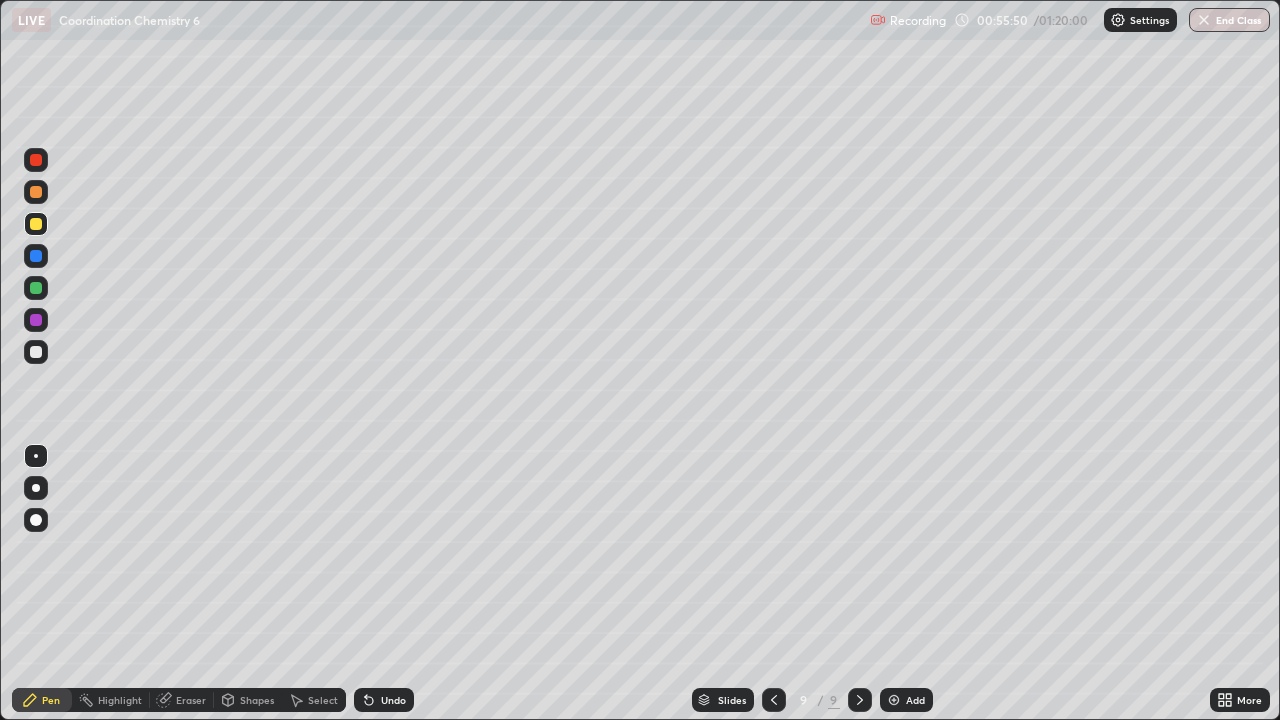 click on "Undo" at bounding box center (393, 700) 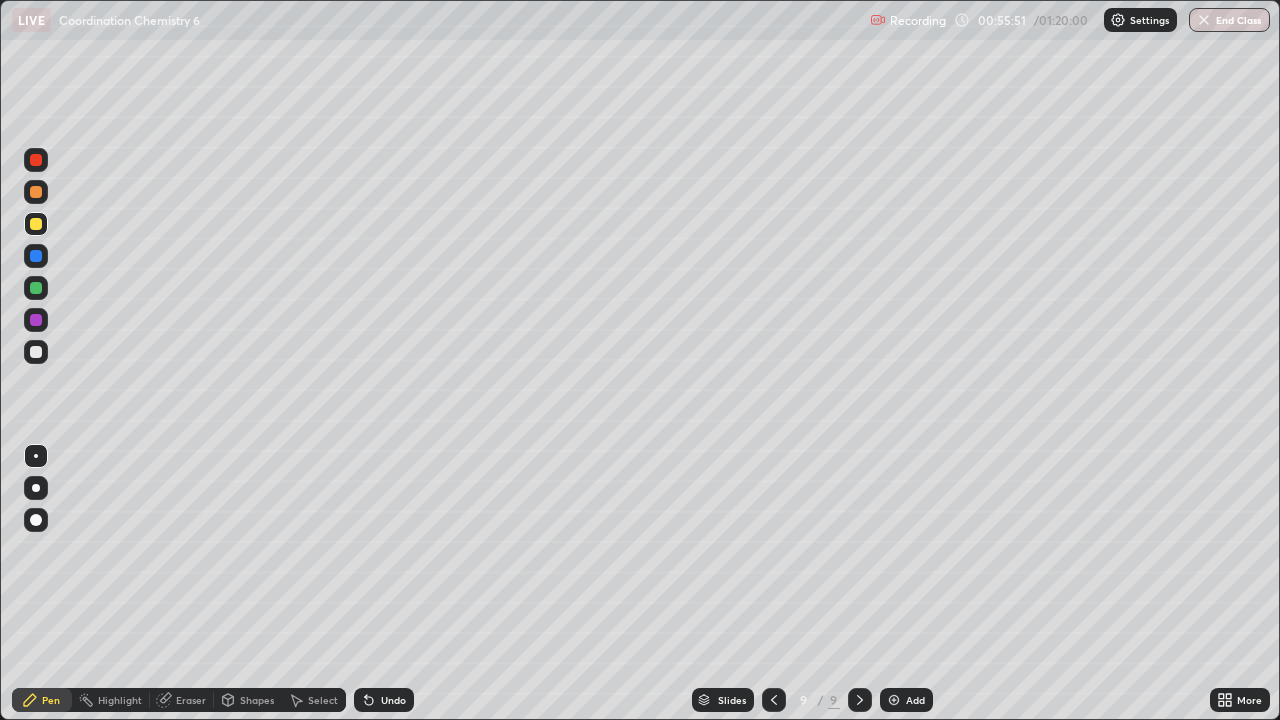 click on "Undo" at bounding box center (384, 700) 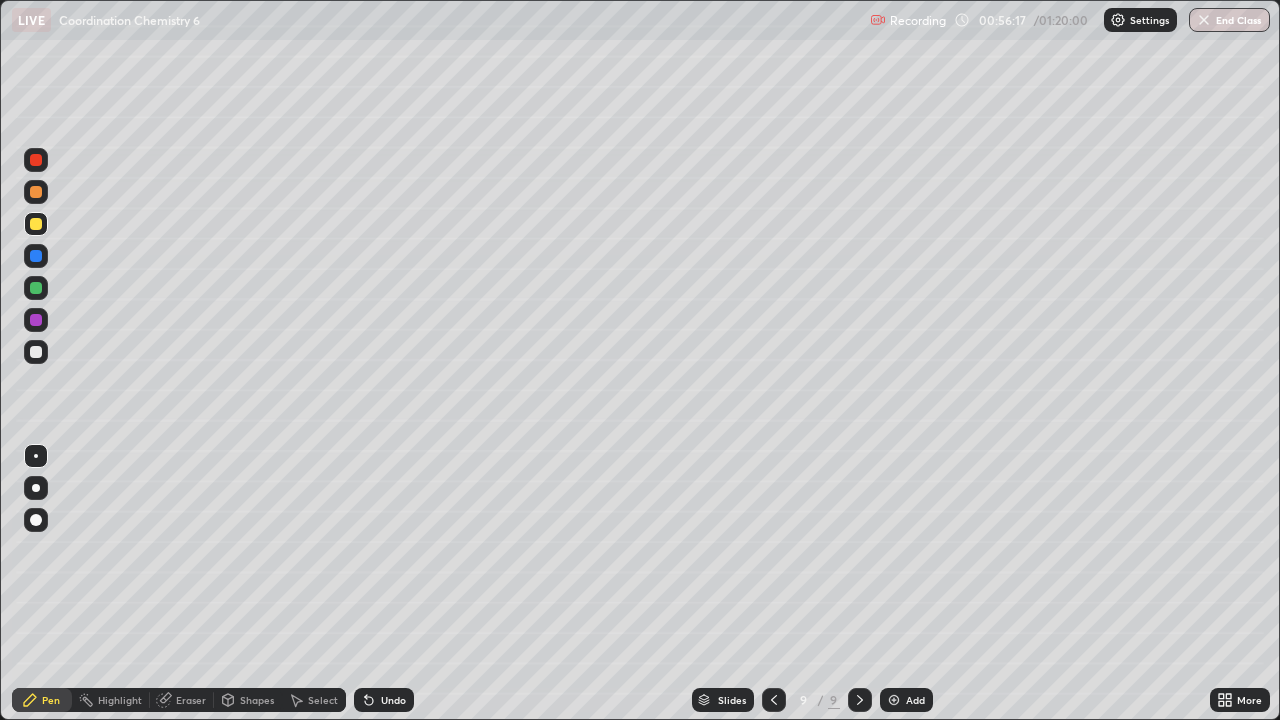 click at bounding box center [894, 700] 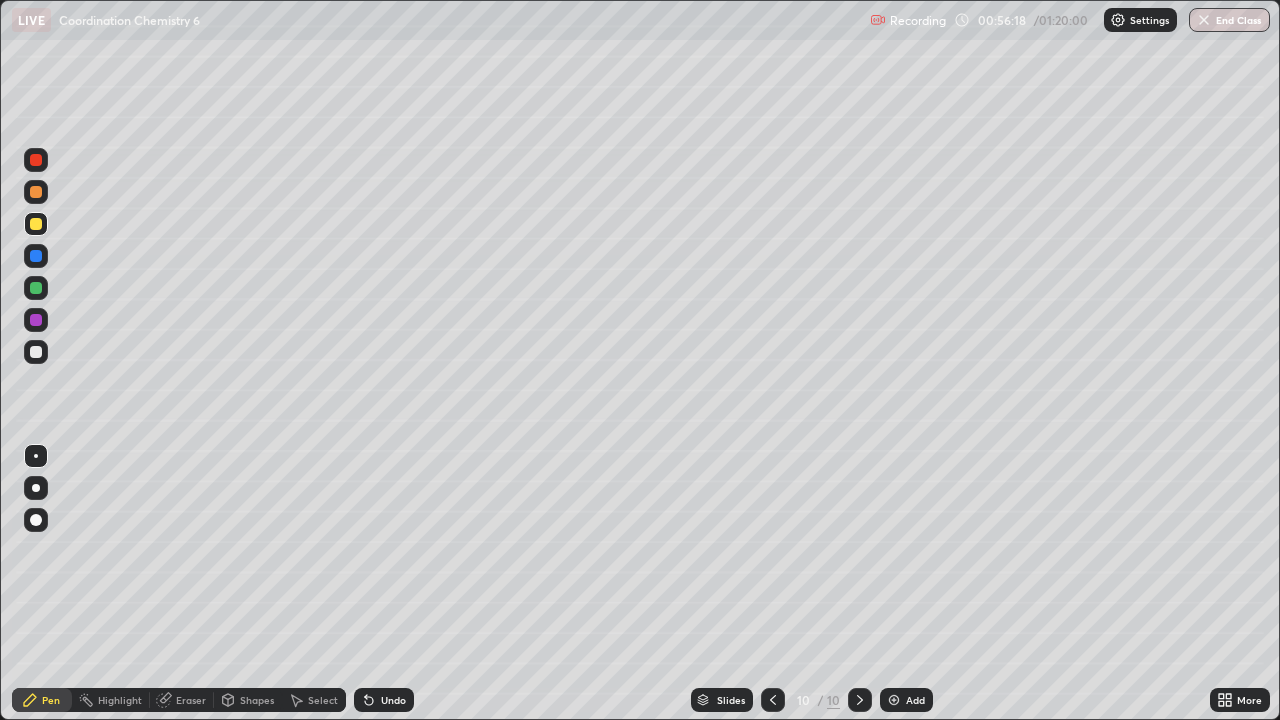 click at bounding box center (36, 352) 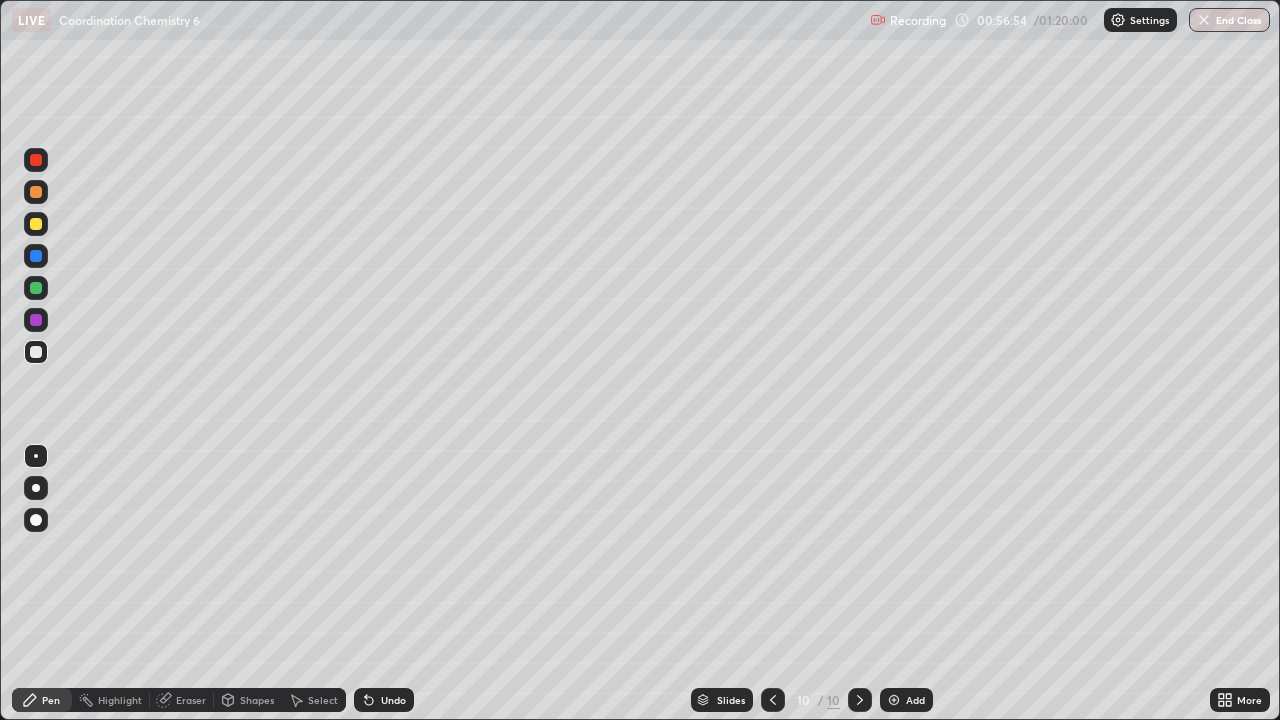 click at bounding box center [36, 288] 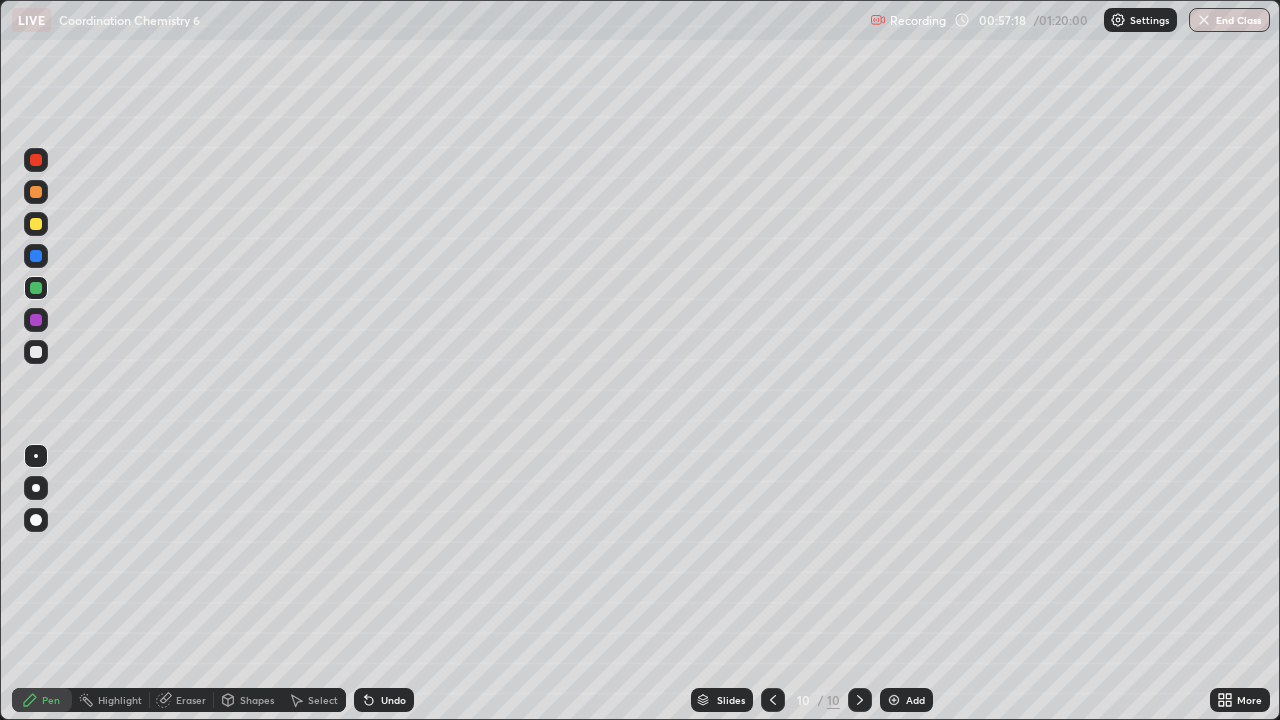 click on "Undo" at bounding box center (393, 700) 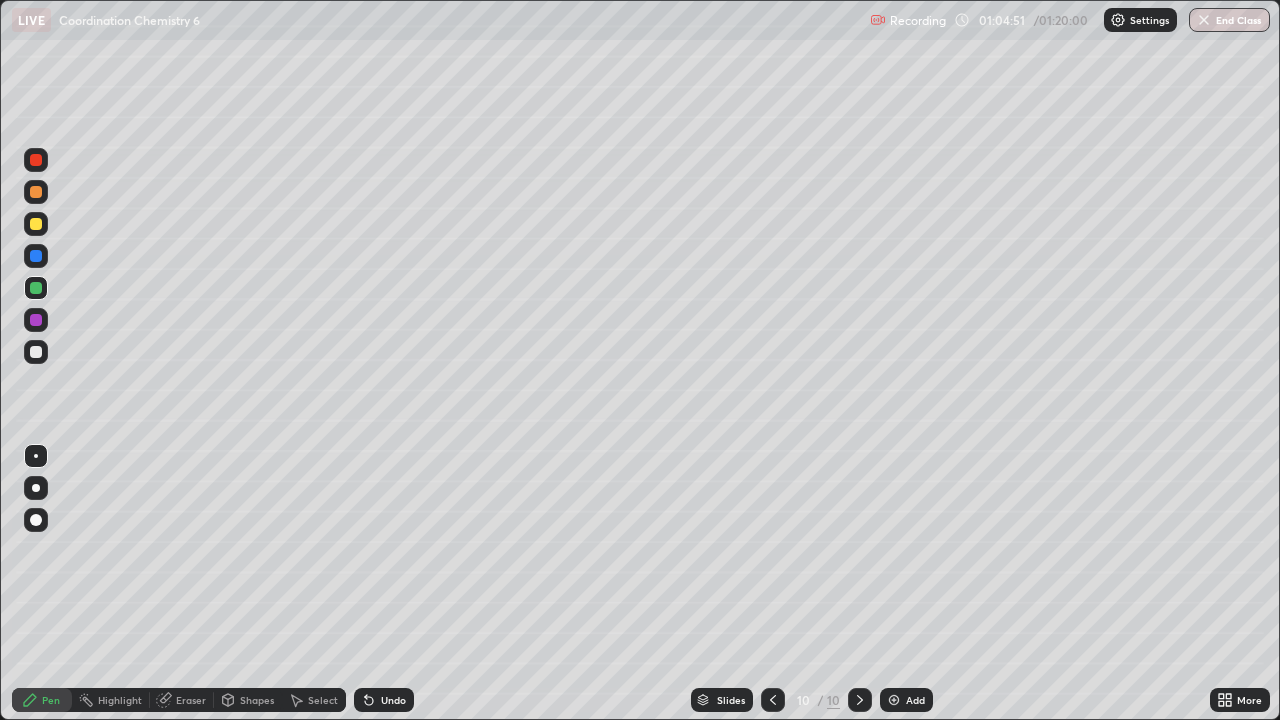 click on "Add" at bounding box center [915, 700] 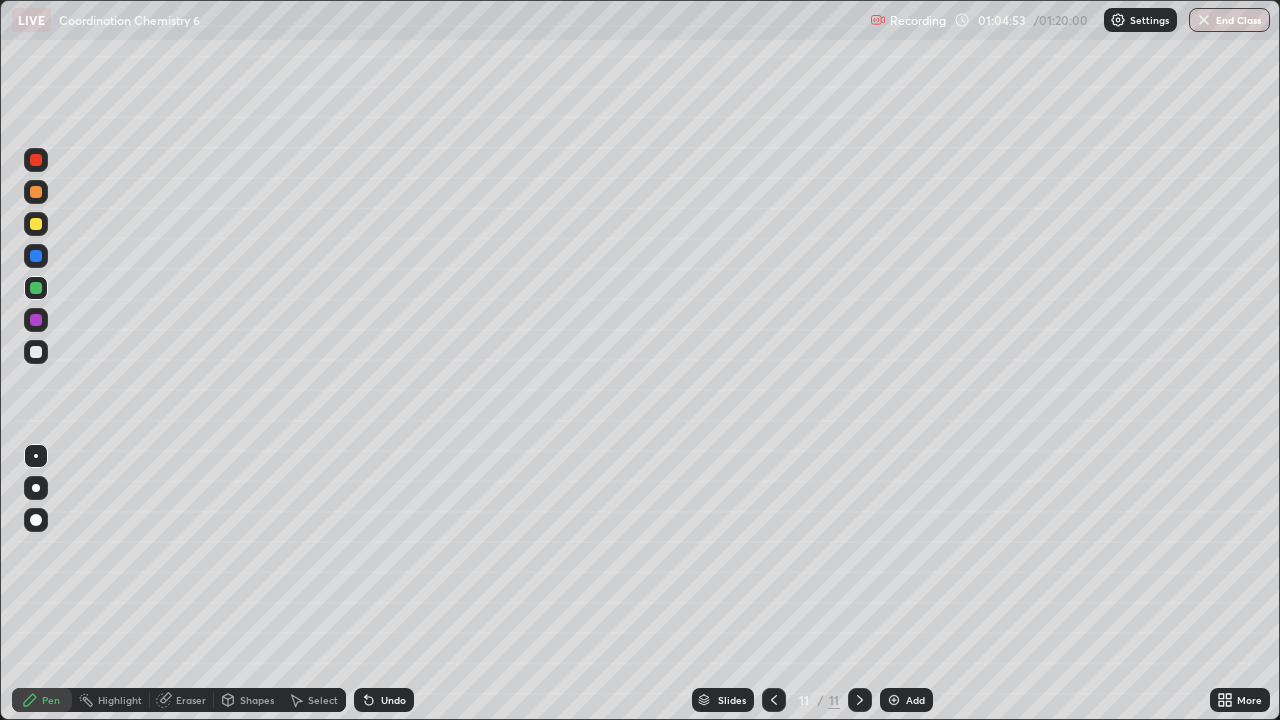 click at bounding box center (36, 352) 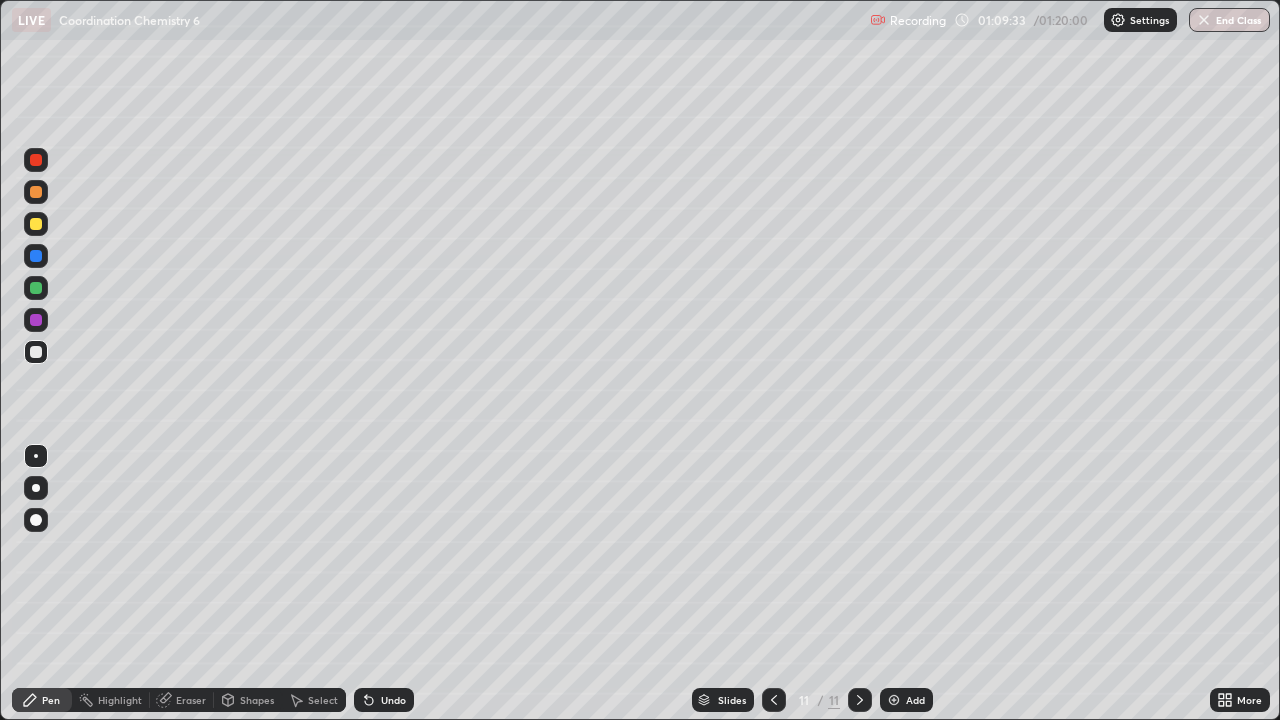 click on "Add" at bounding box center (915, 700) 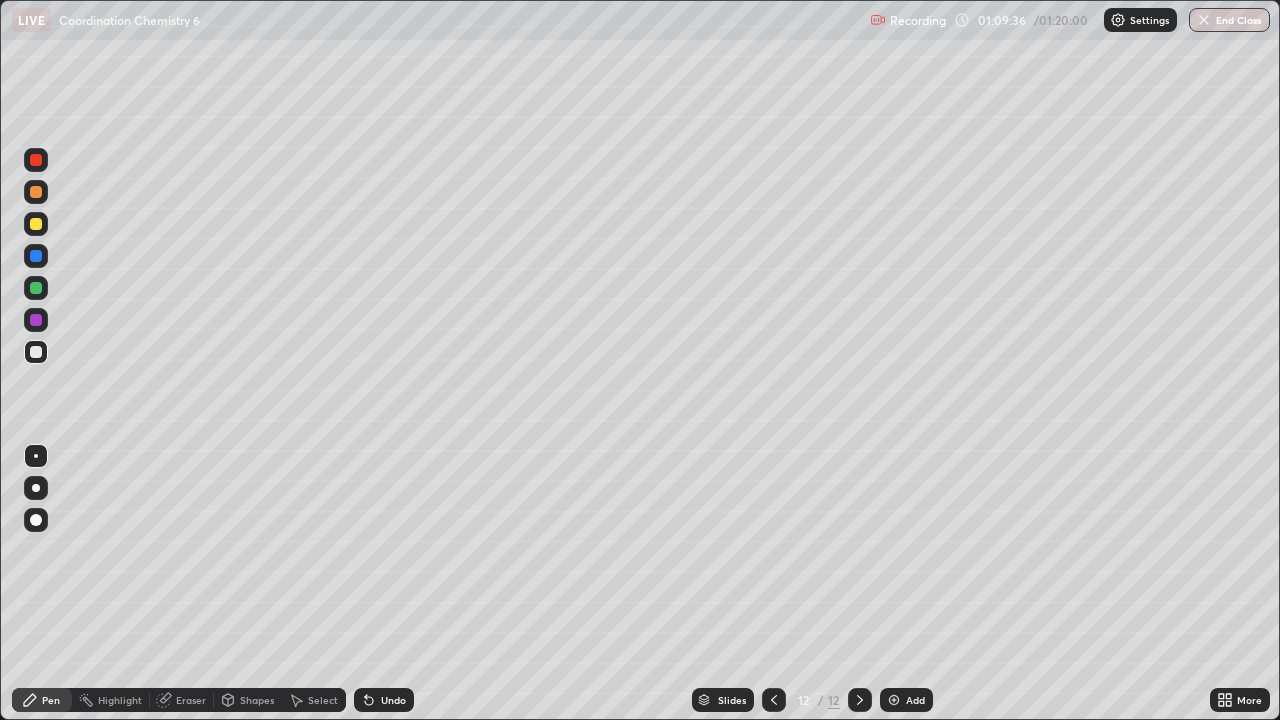 click at bounding box center [36, 224] 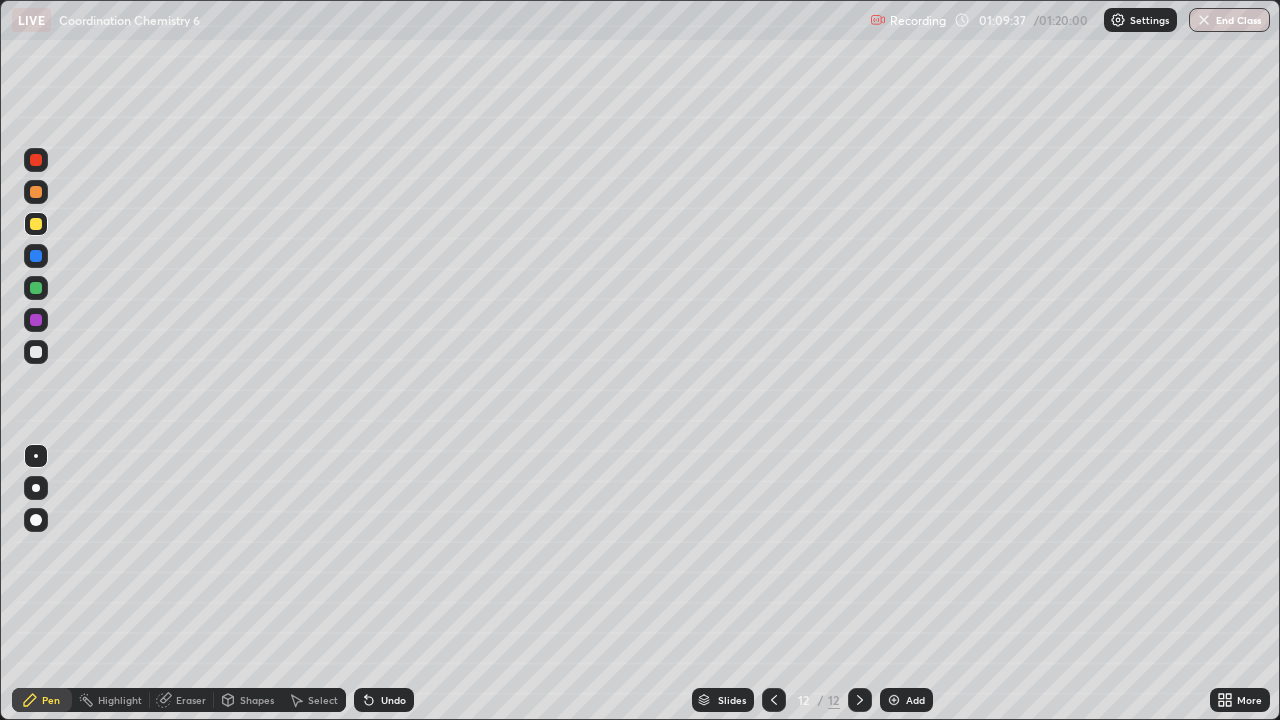 click at bounding box center [36, 352] 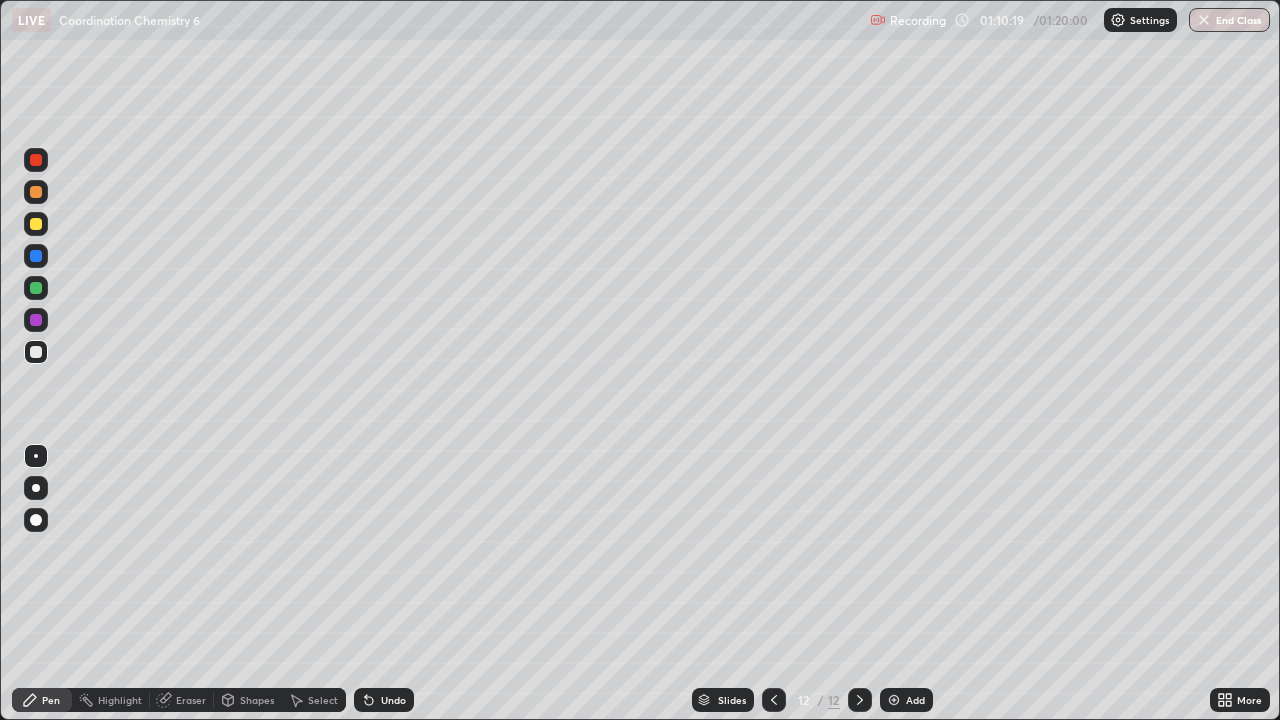click on "Undo" at bounding box center [393, 700] 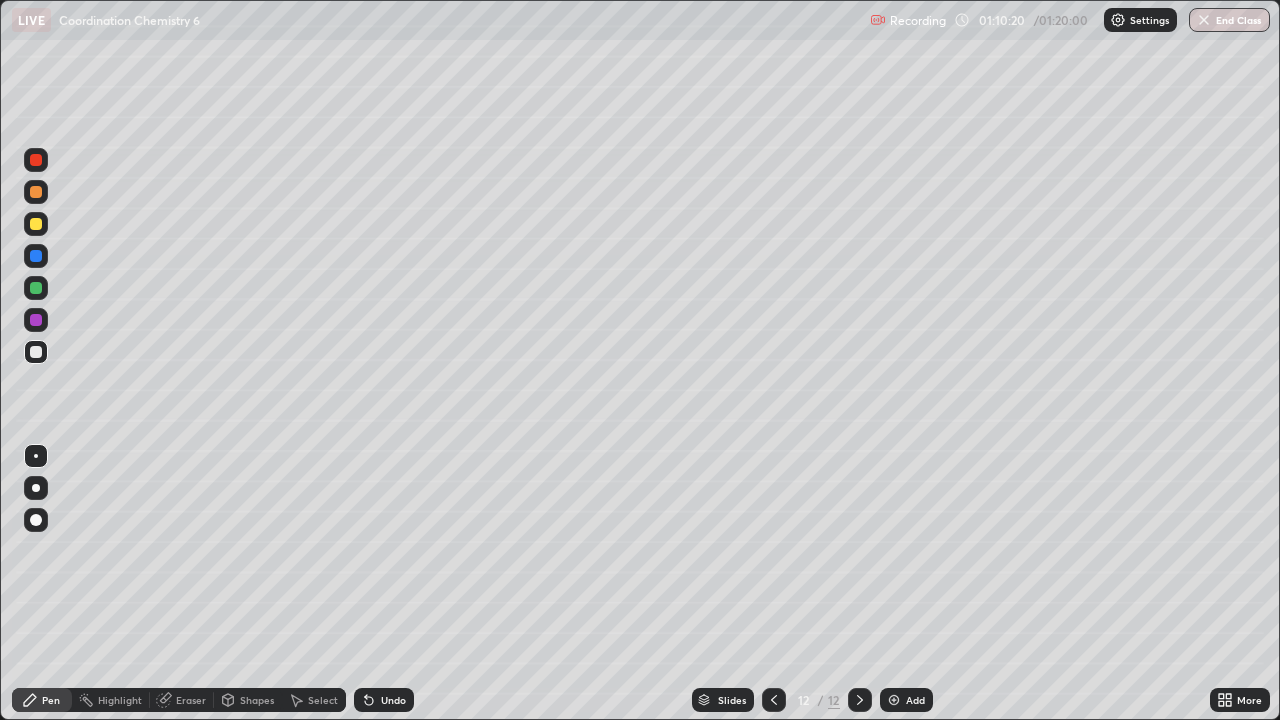 click on "Undo" at bounding box center (384, 700) 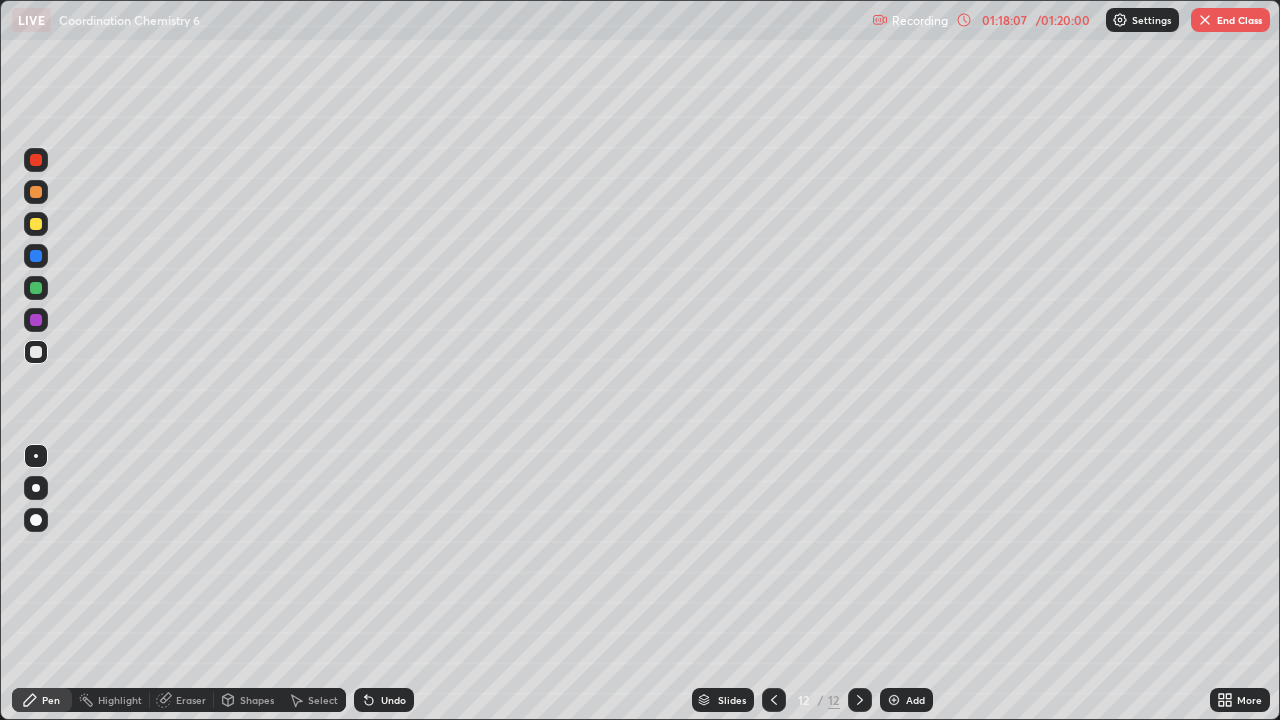 click on "End Class" at bounding box center (1230, 20) 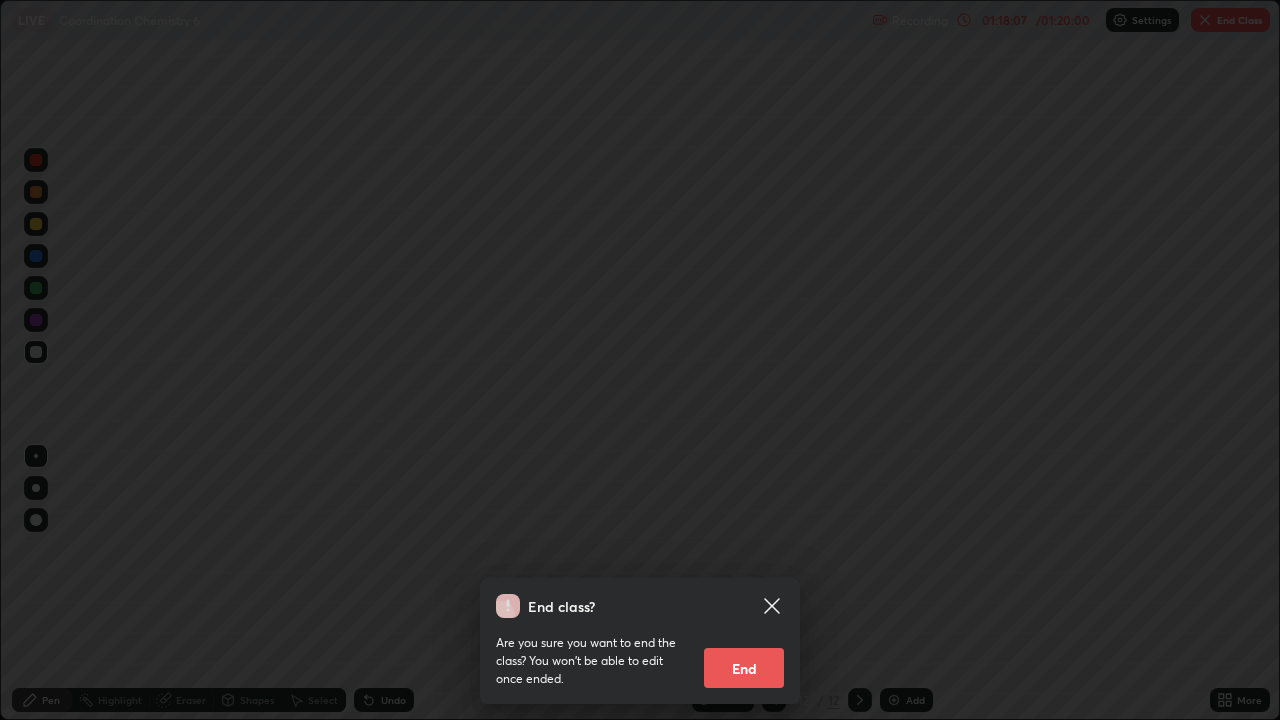click on "End" at bounding box center (744, 668) 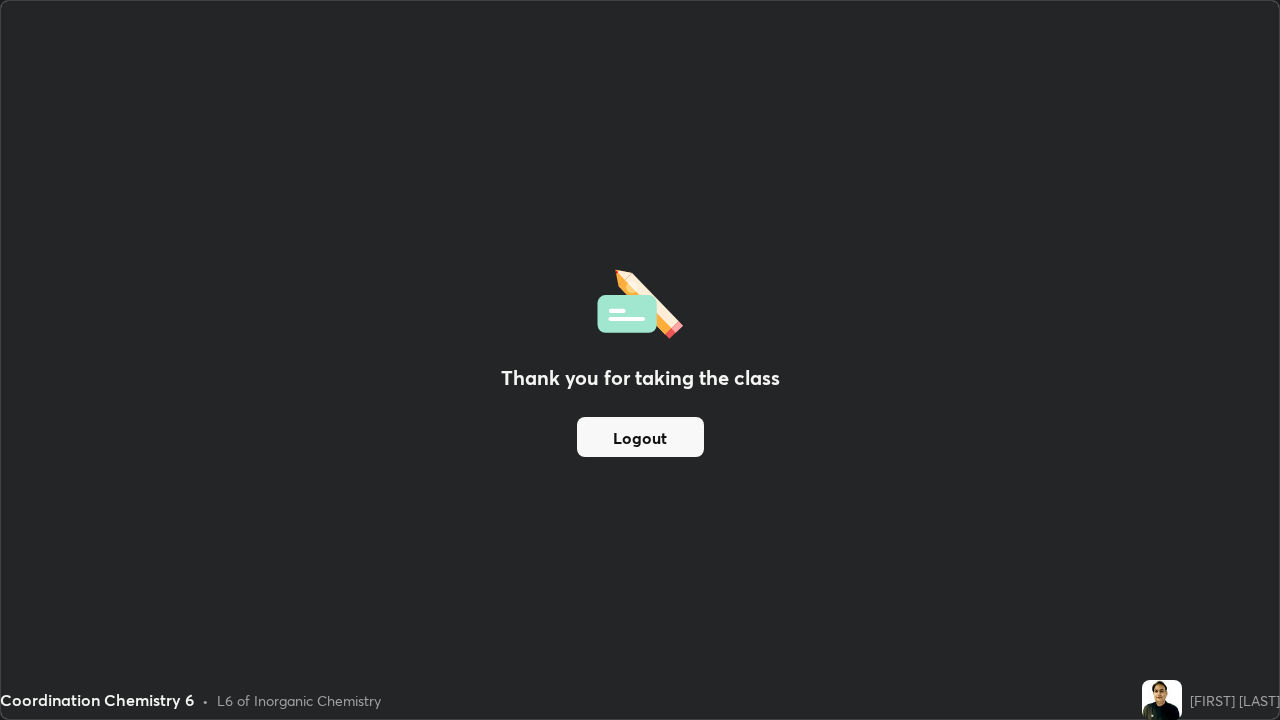 click on "Logout" at bounding box center [640, 437] 